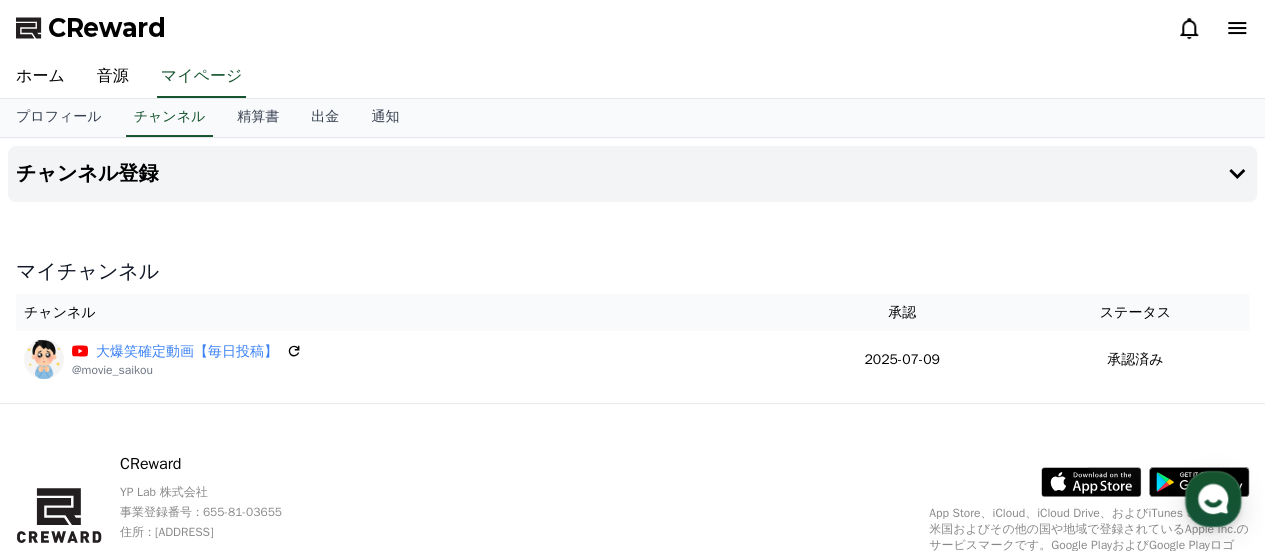 scroll, scrollTop: 0, scrollLeft: 0, axis: both 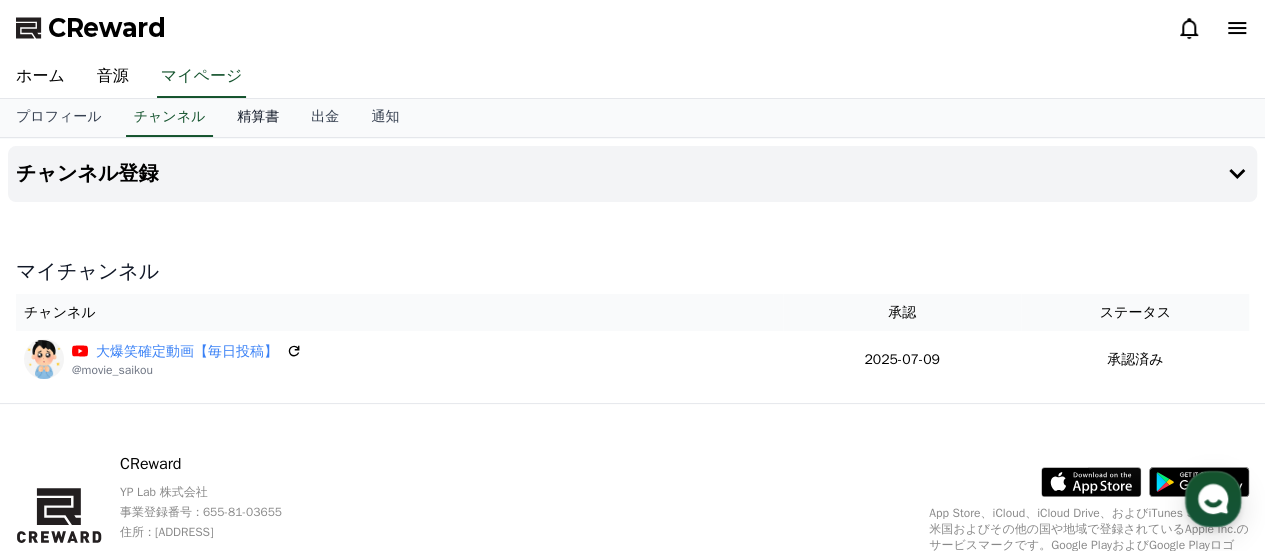 click on "精算書" at bounding box center [258, 118] 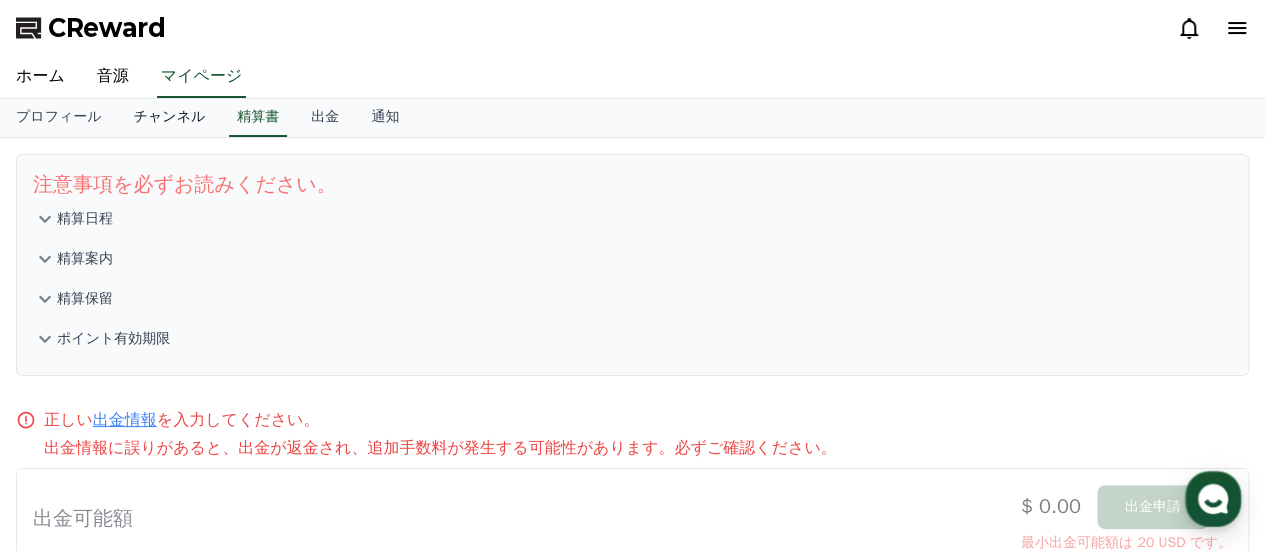 click on "チャンネル" at bounding box center [170, 118] 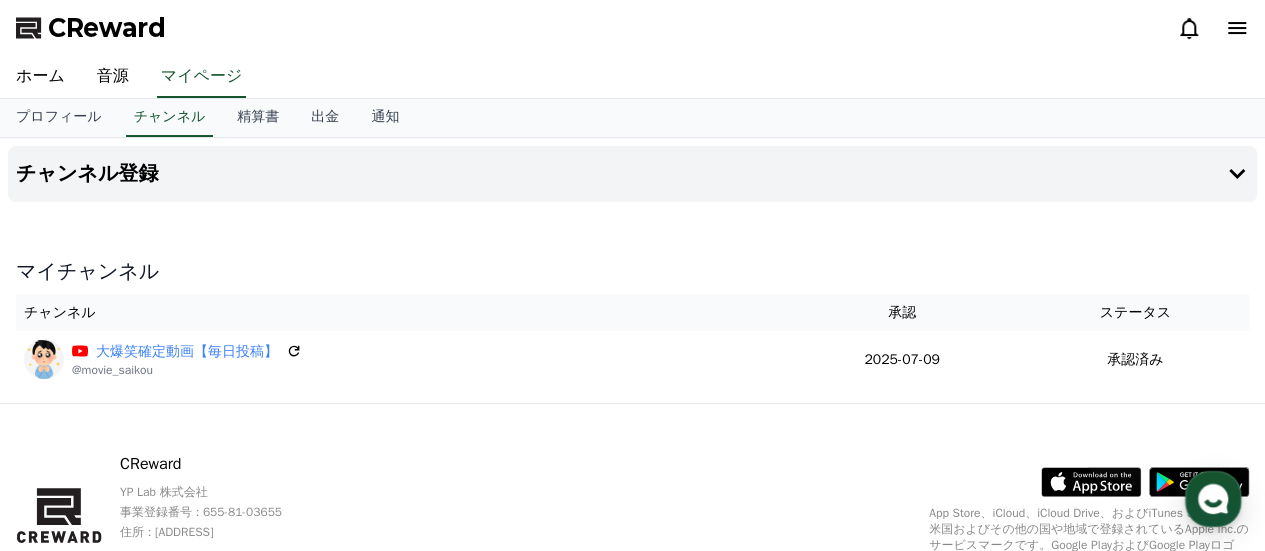click at bounding box center [632, 210] 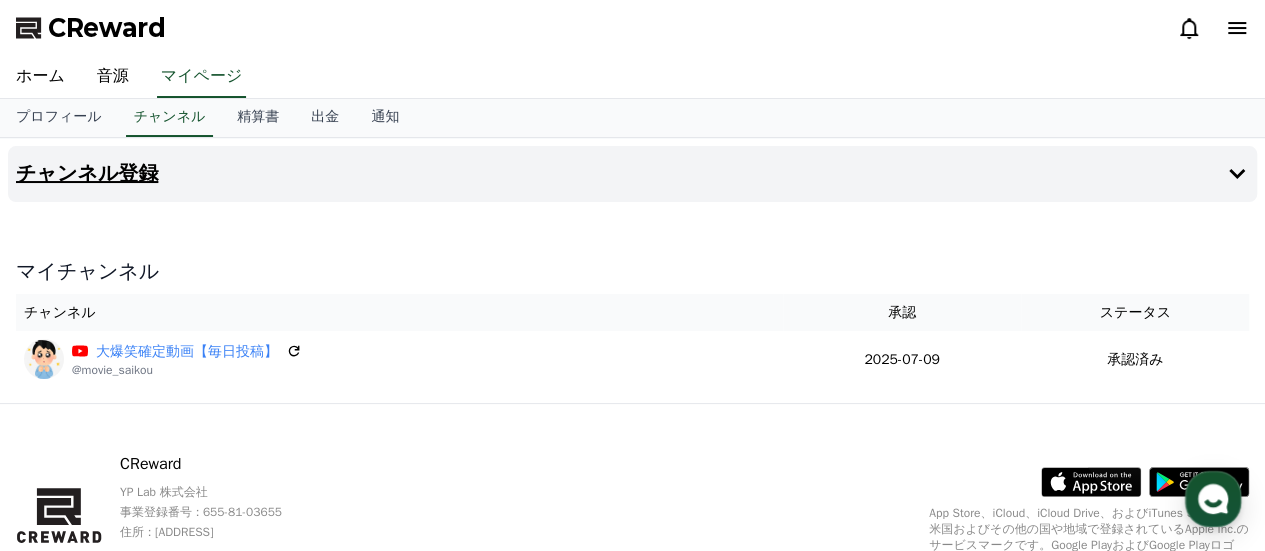 click on "チャンネル登録" at bounding box center [632, 174] 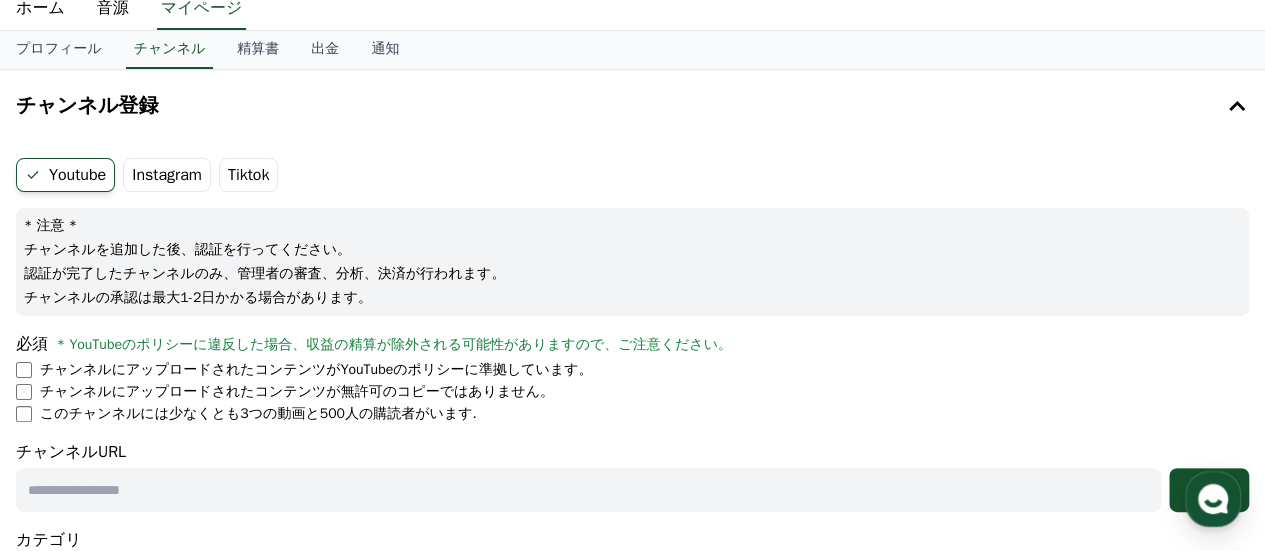 scroll, scrollTop: 100, scrollLeft: 0, axis: vertical 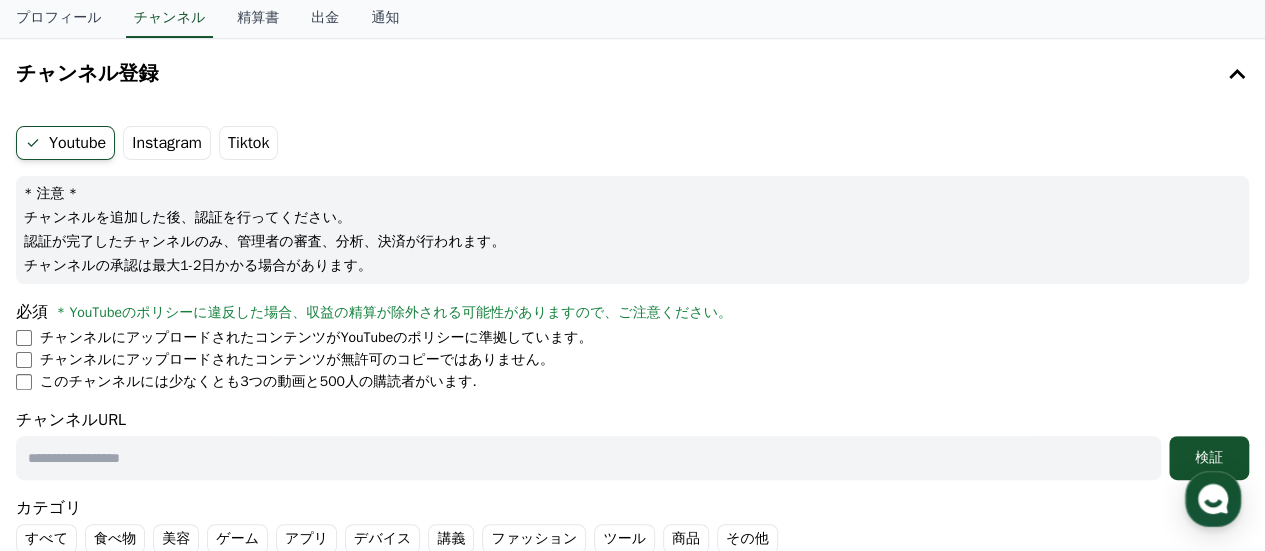 click on "チャンネルにアップロードされたコンテンツがYouTubeのポリシーに準拠しています。" at bounding box center [316, 338] 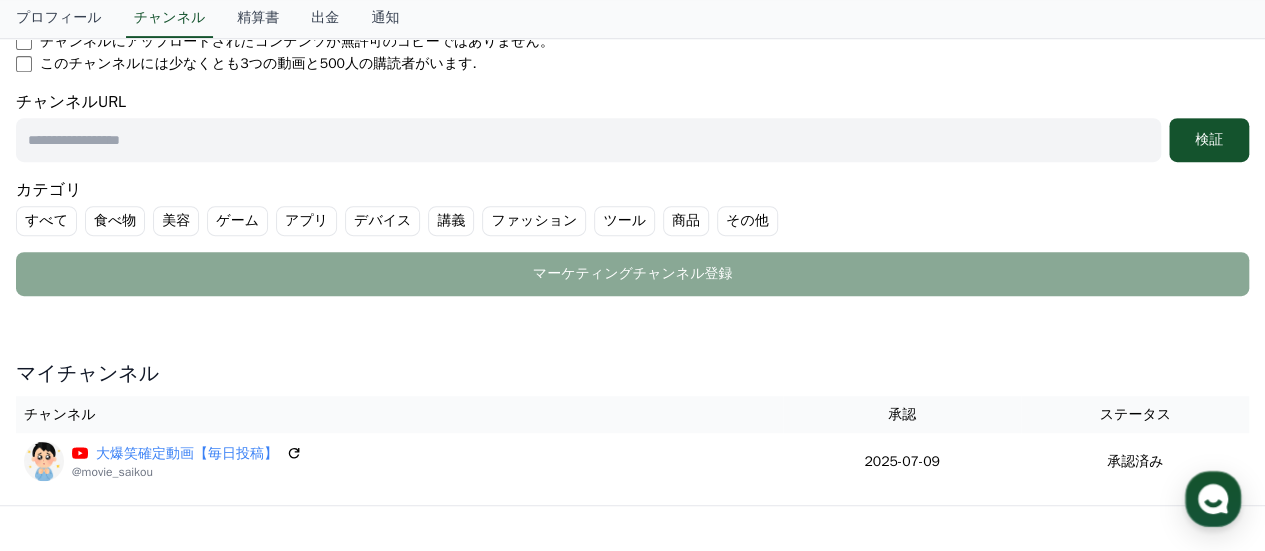 scroll, scrollTop: 300, scrollLeft: 0, axis: vertical 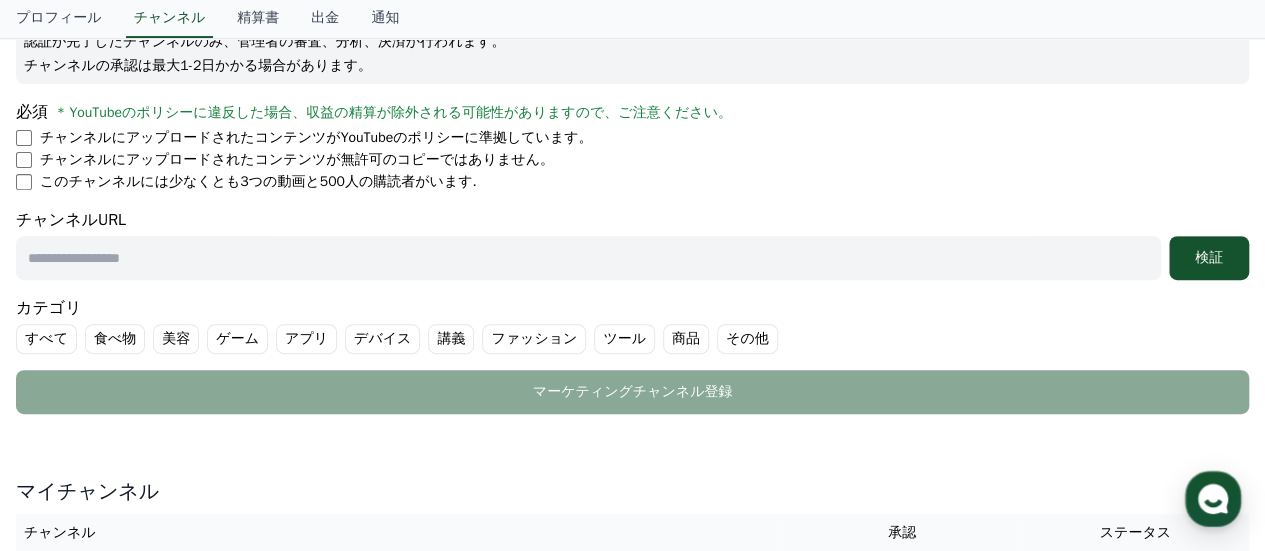 click at bounding box center (588, 258) 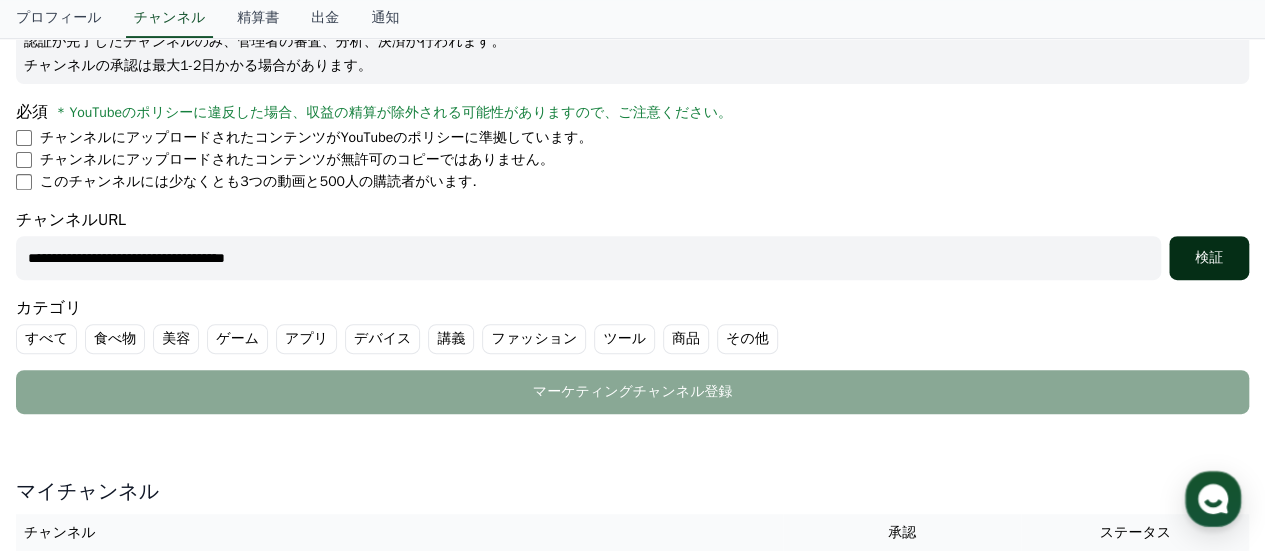 type on "**********" 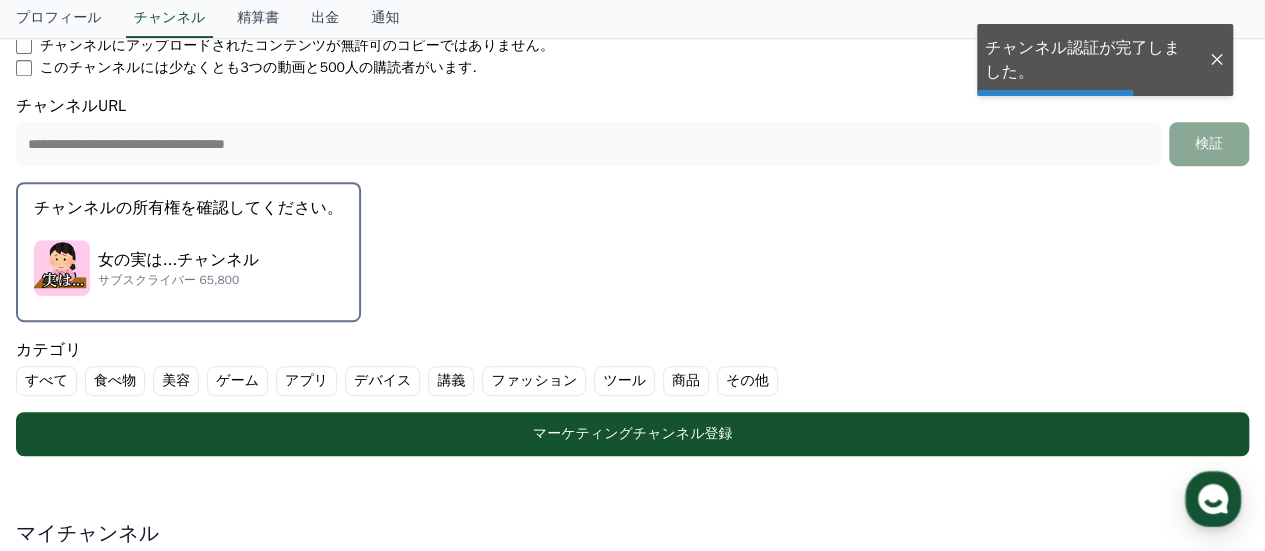 scroll, scrollTop: 500, scrollLeft: 0, axis: vertical 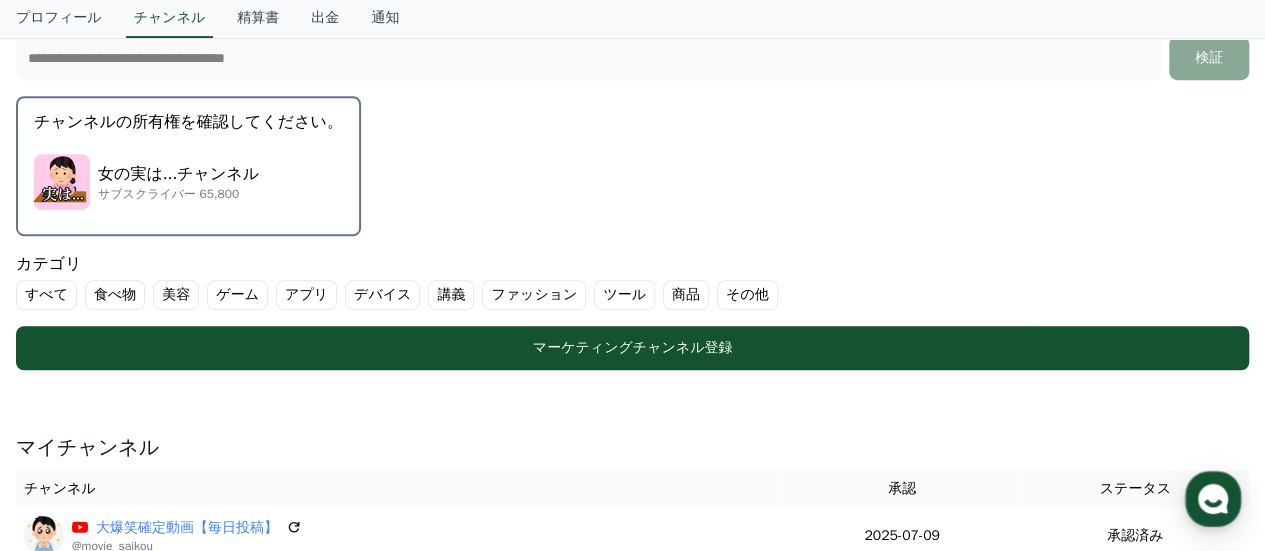 click on "すべて" at bounding box center (46, 295) 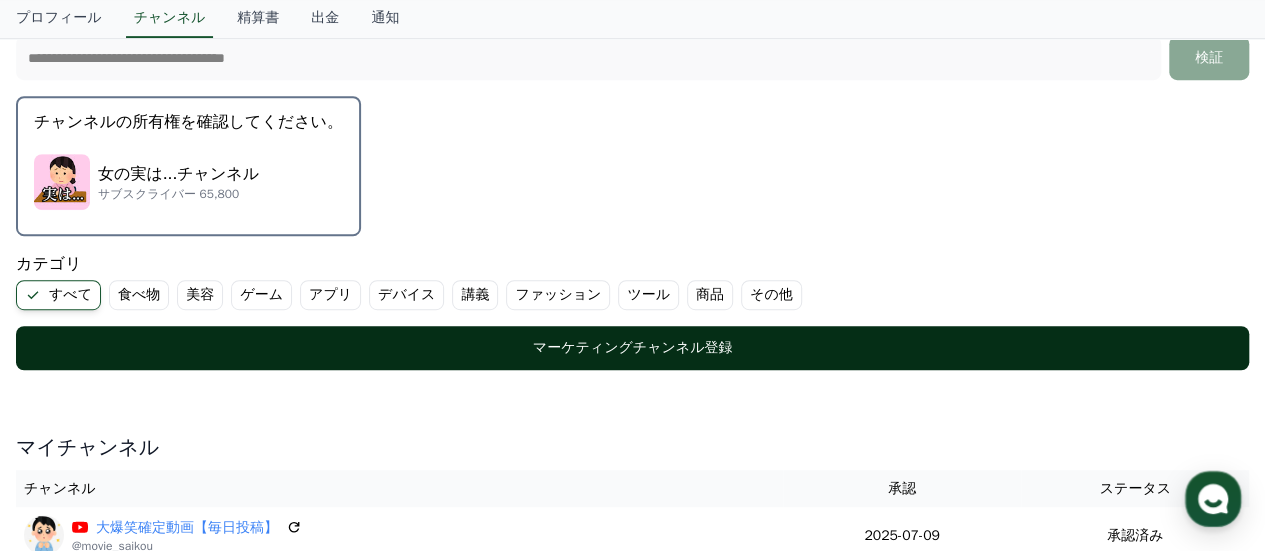 click on "マーケティングチャンネル登録" at bounding box center (632, 348) 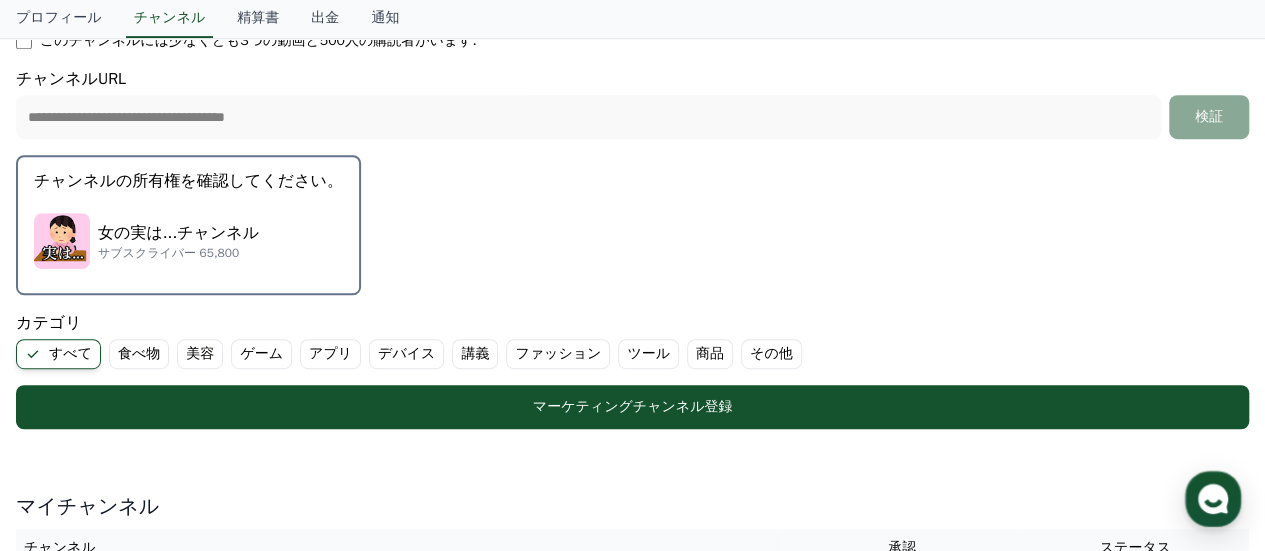 scroll, scrollTop: 500, scrollLeft: 0, axis: vertical 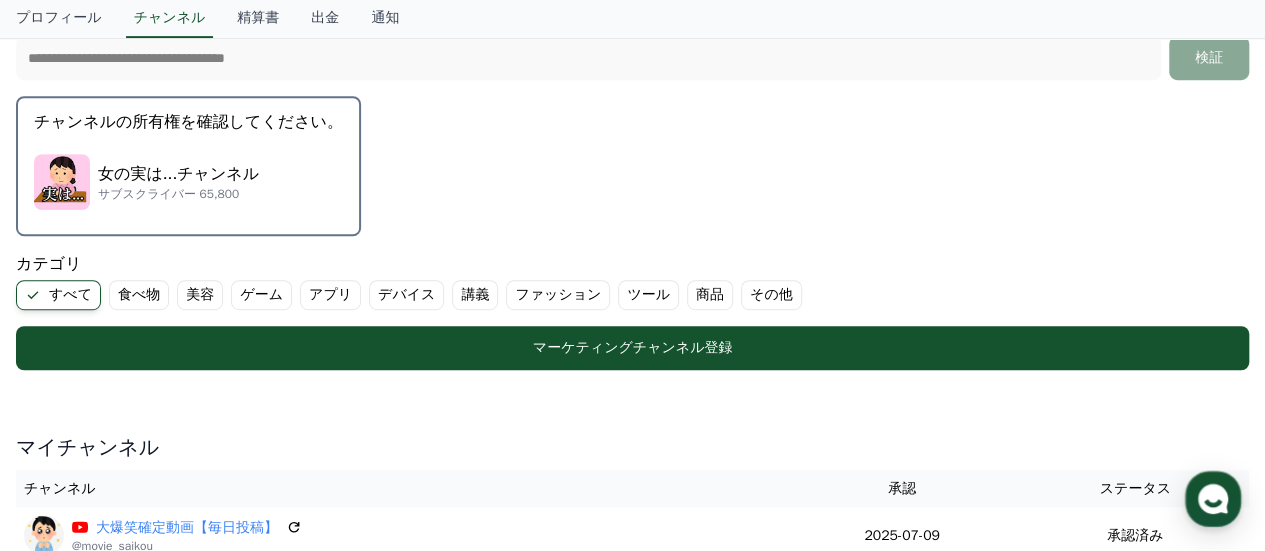 click on "女の実は...チャンネル   サブスクライバー
65,800" at bounding box center (188, 182) 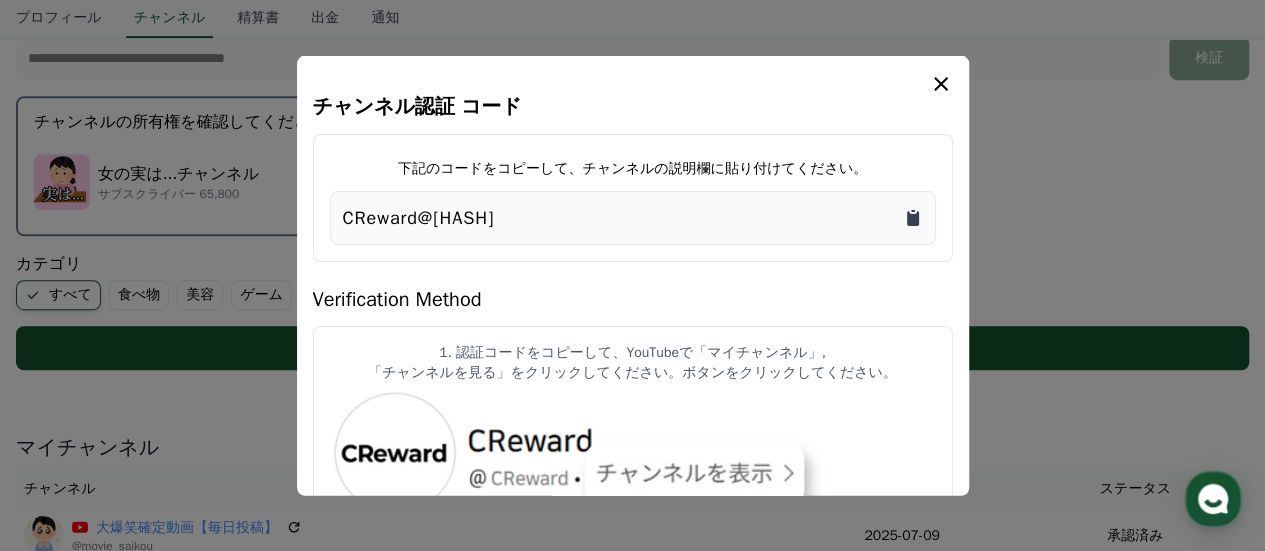 click 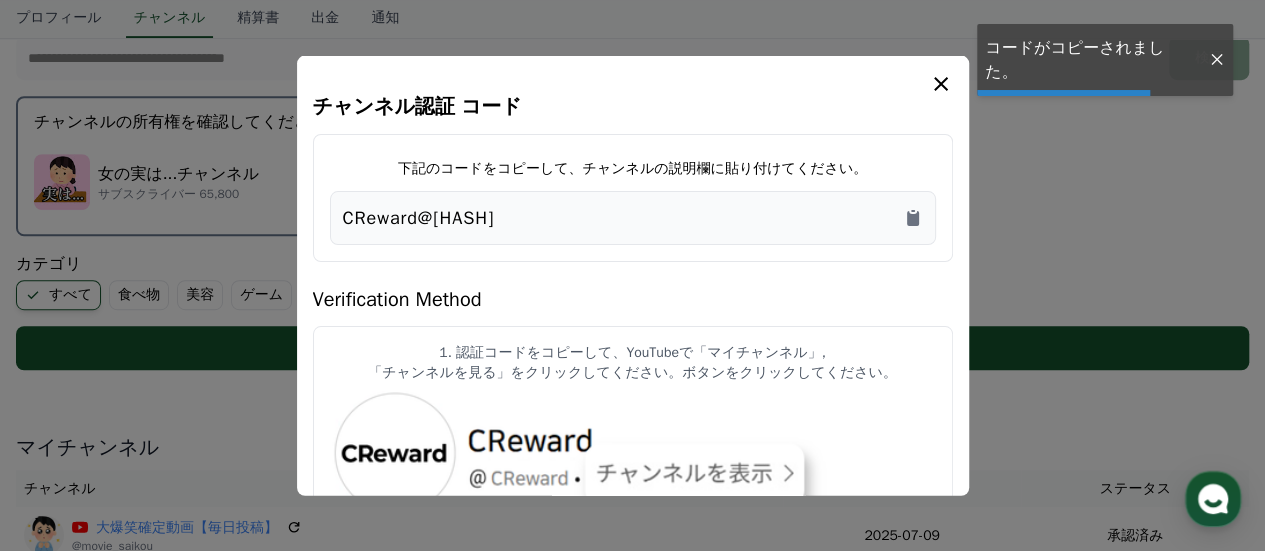 scroll, scrollTop: 300, scrollLeft: 0, axis: vertical 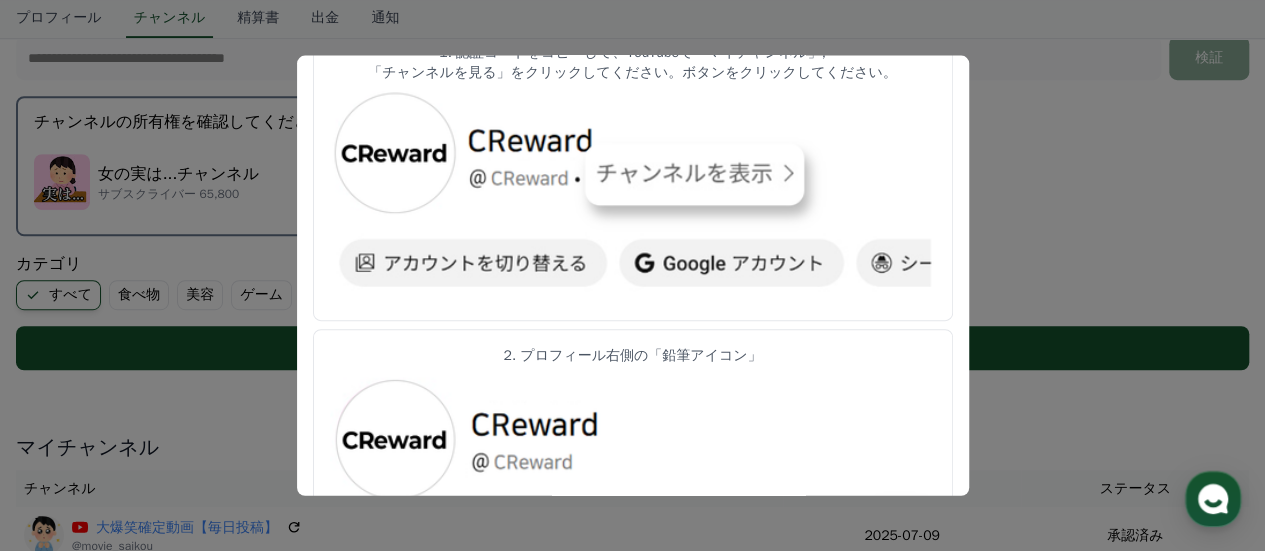 click at bounding box center [632, 275] 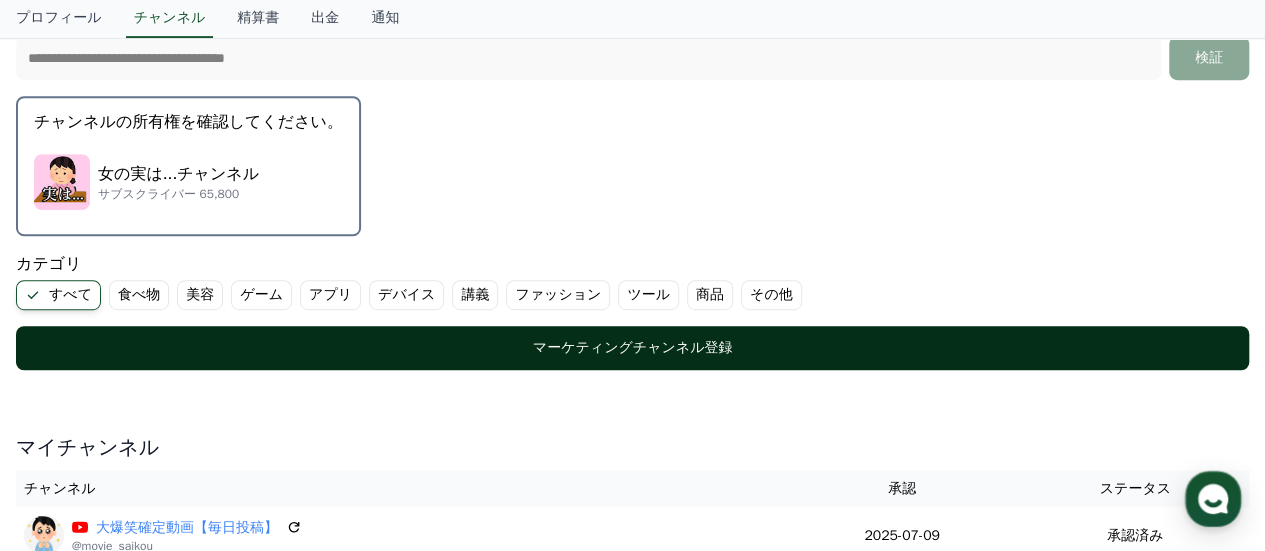 click on "マーケティングチャンネル登録" at bounding box center (632, 348) 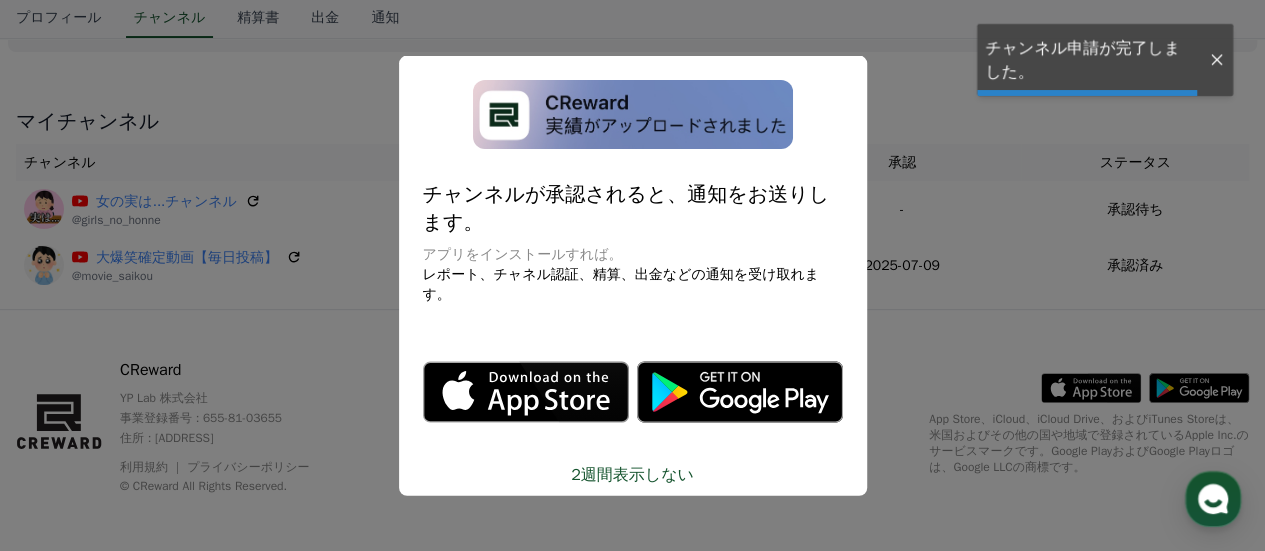 scroll, scrollTop: 0, scrollLeft: 0, axis: both 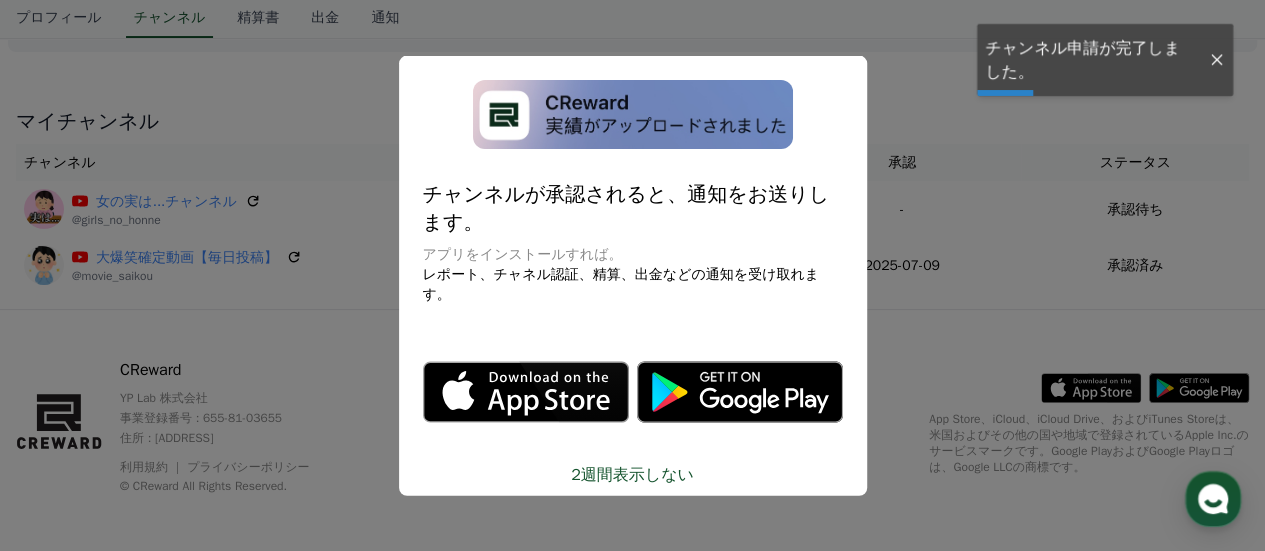click at bounding box center [632, 275] 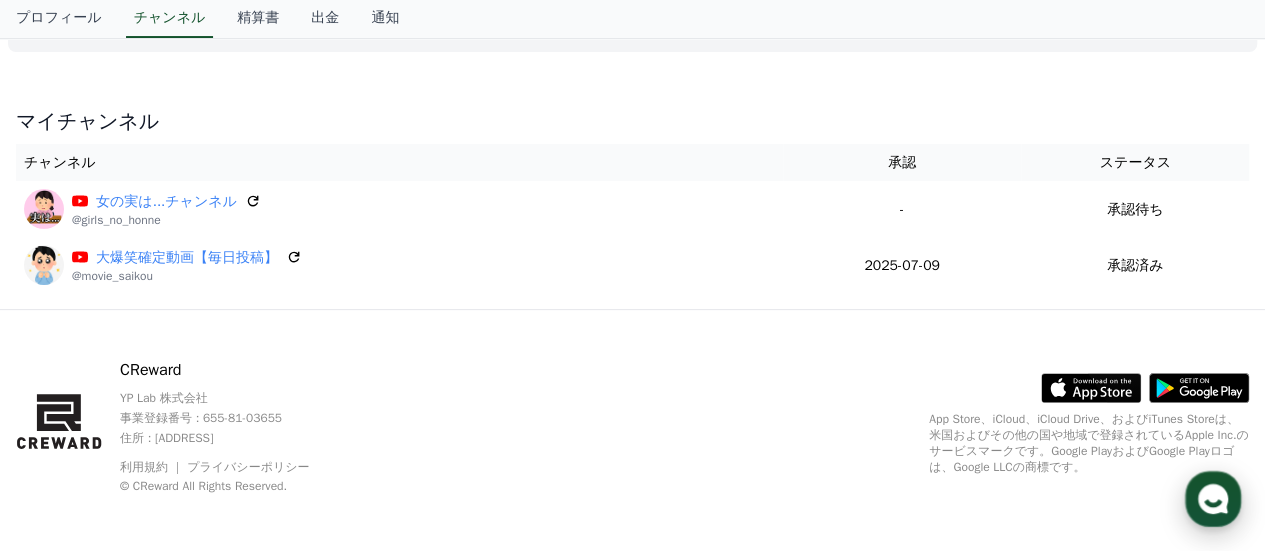 click 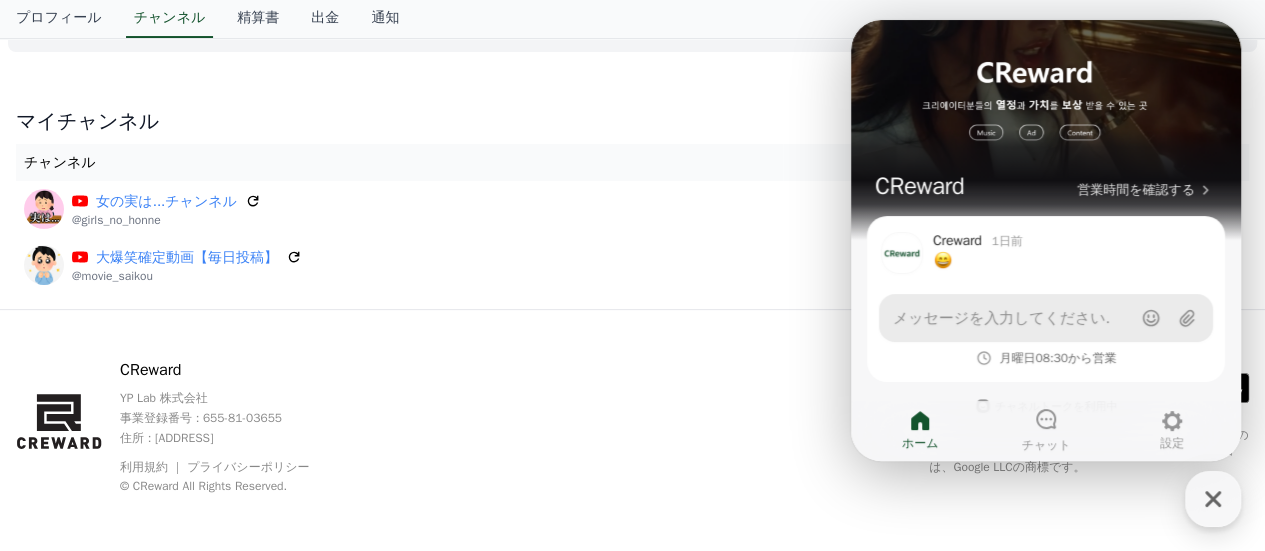 click on "メッセージを入力してください." at bounding box center [1001, 318] 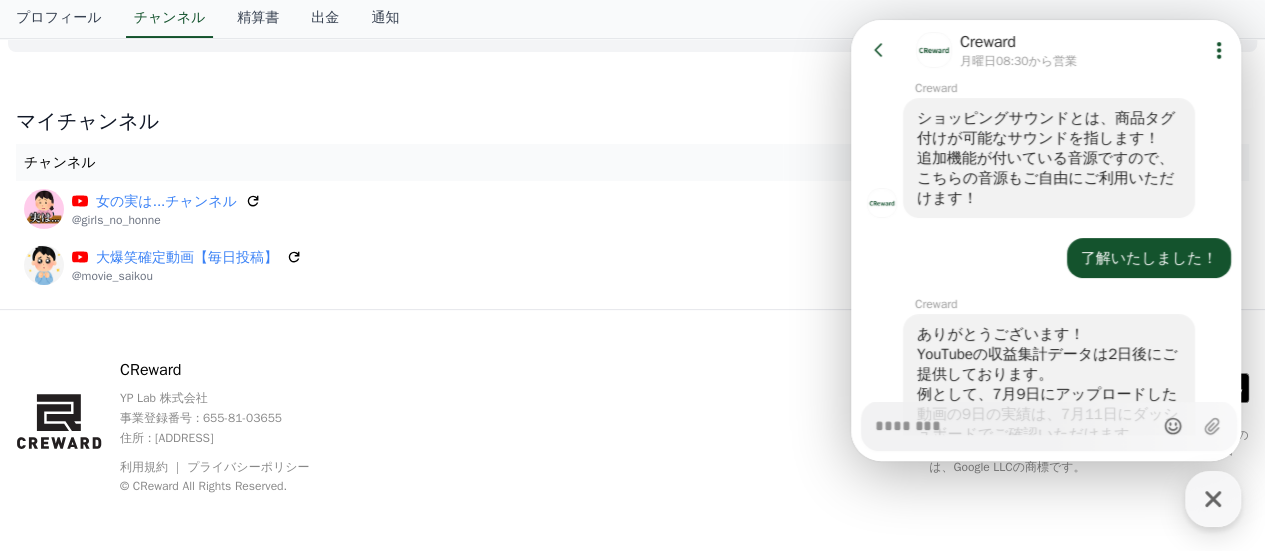 scroll, scrollTop: 3081, scrollLeft: 0, axis: vertical 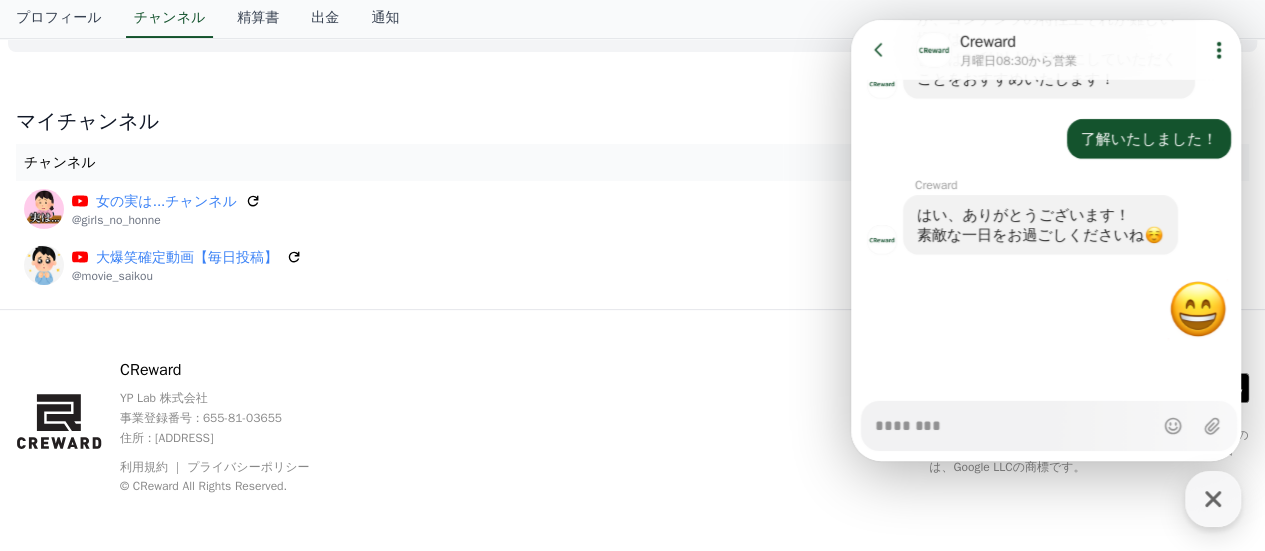 click on "Messenger Input Textarea" at bounding box center [1014, 419] 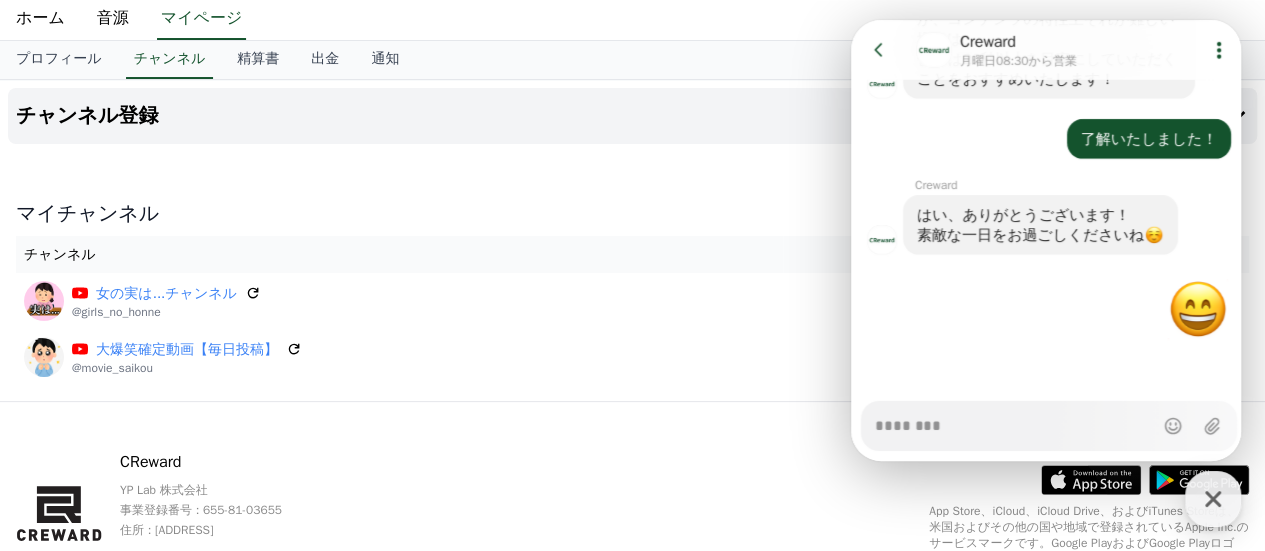 scroll, scrollTop: 0, scrollLeft: 0, axis: both 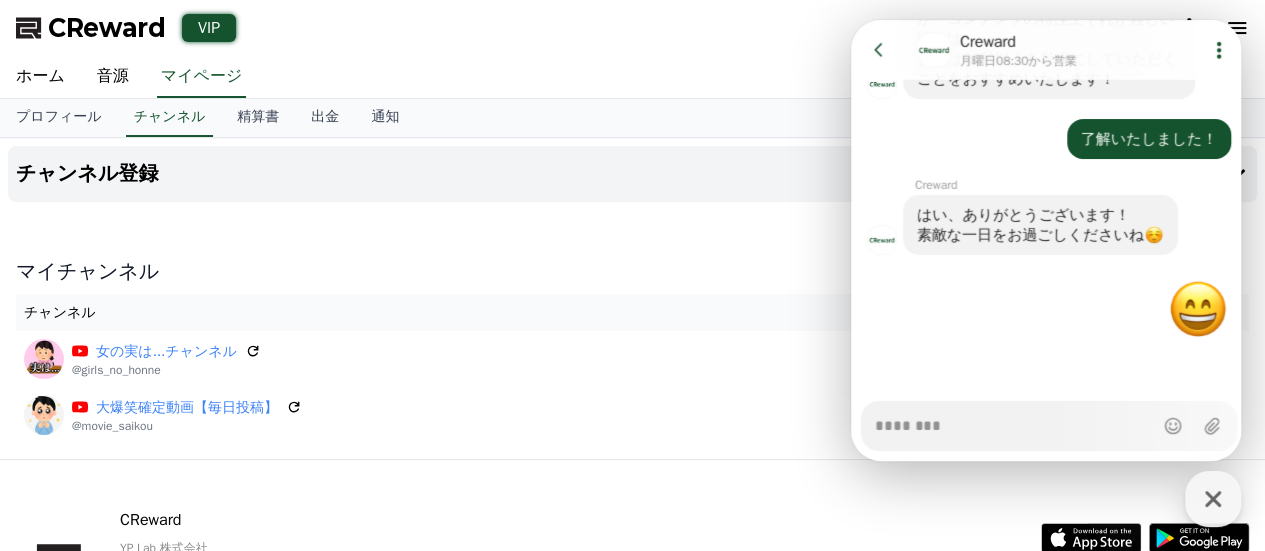 type on "*" 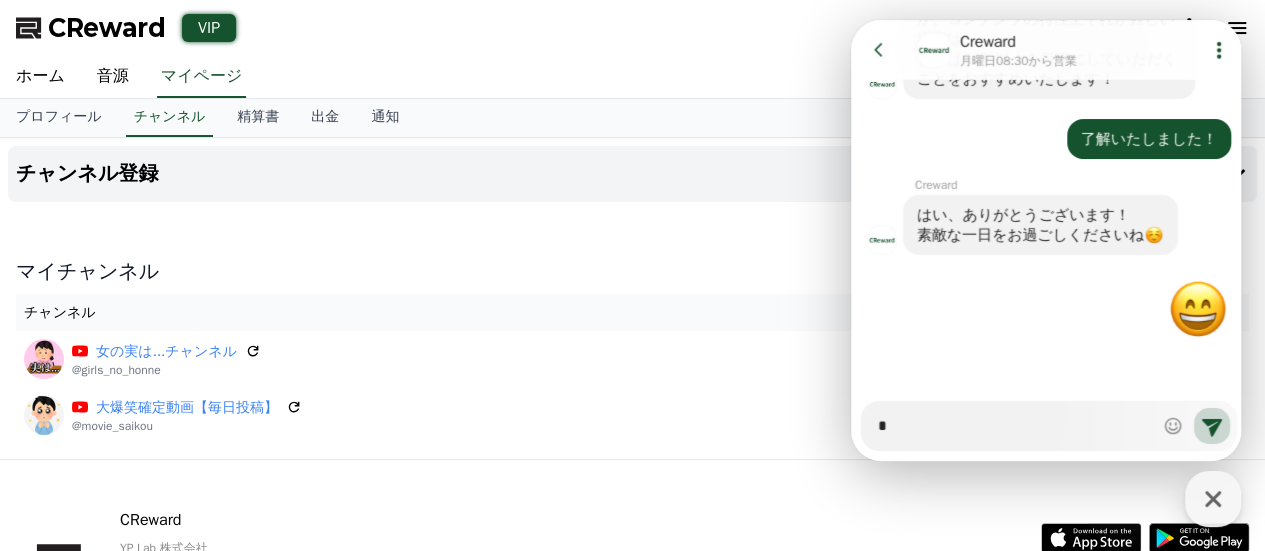 type on "*" 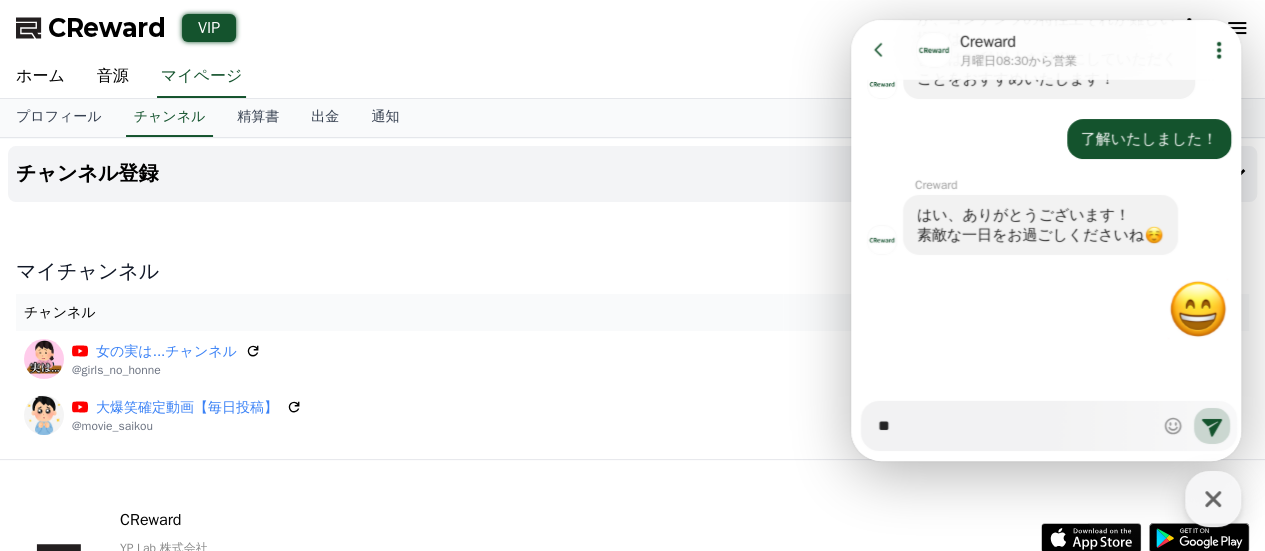 type on "*" 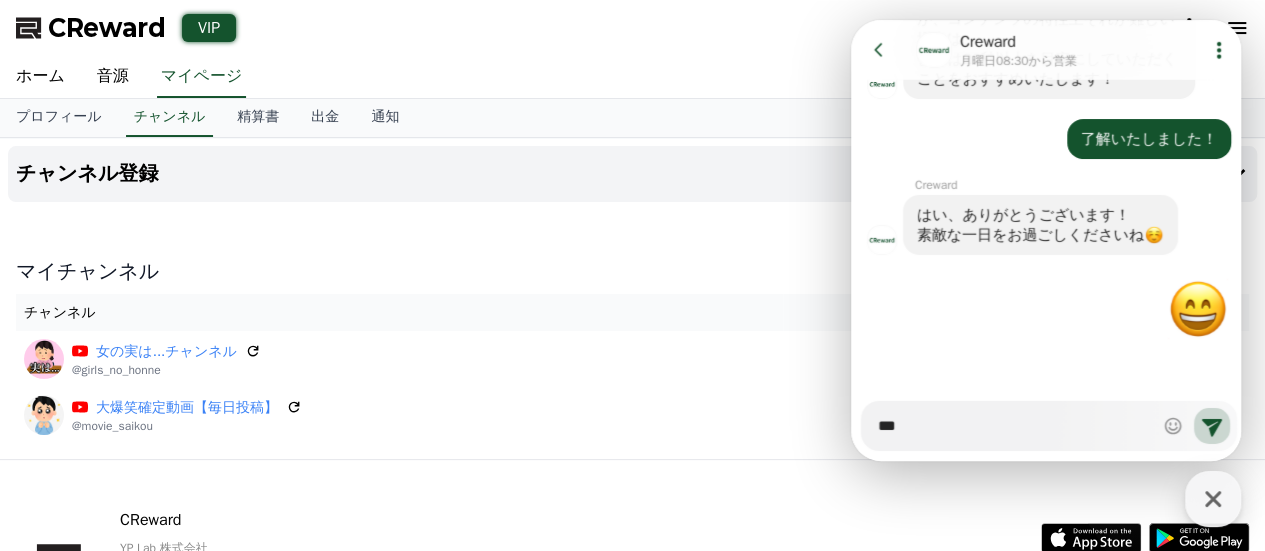 type on "*" 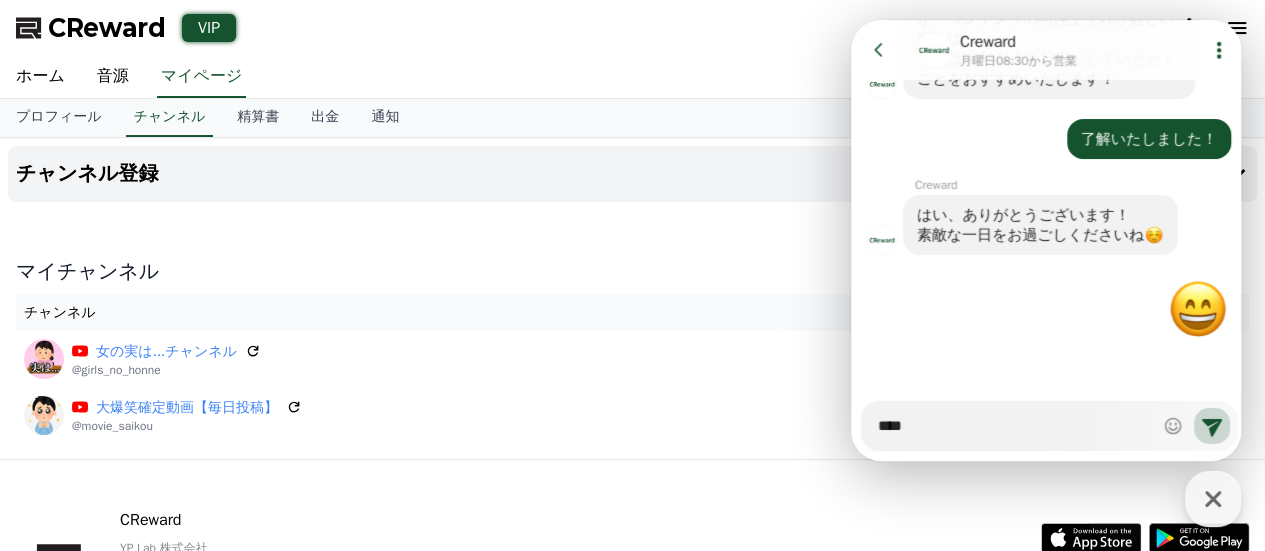 type on "*" 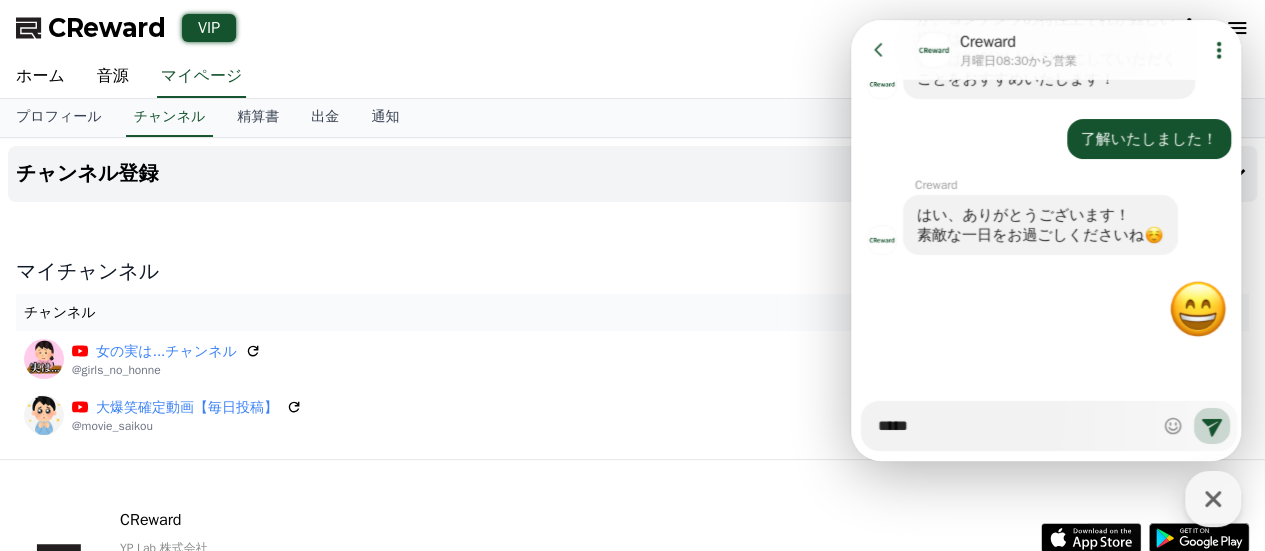 type on "*" 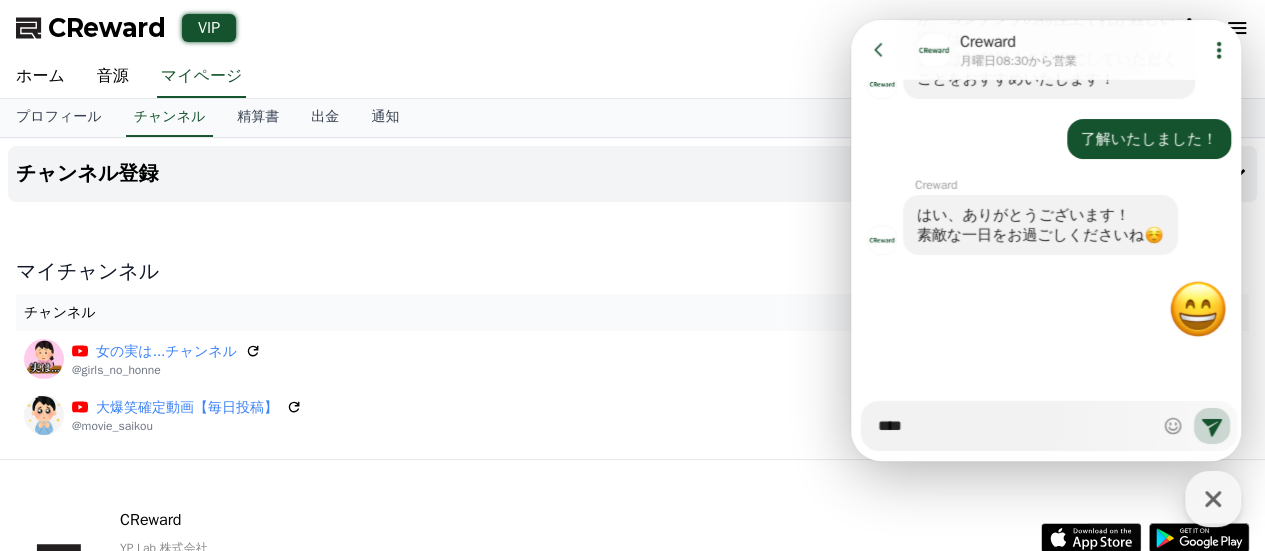 type on "*" 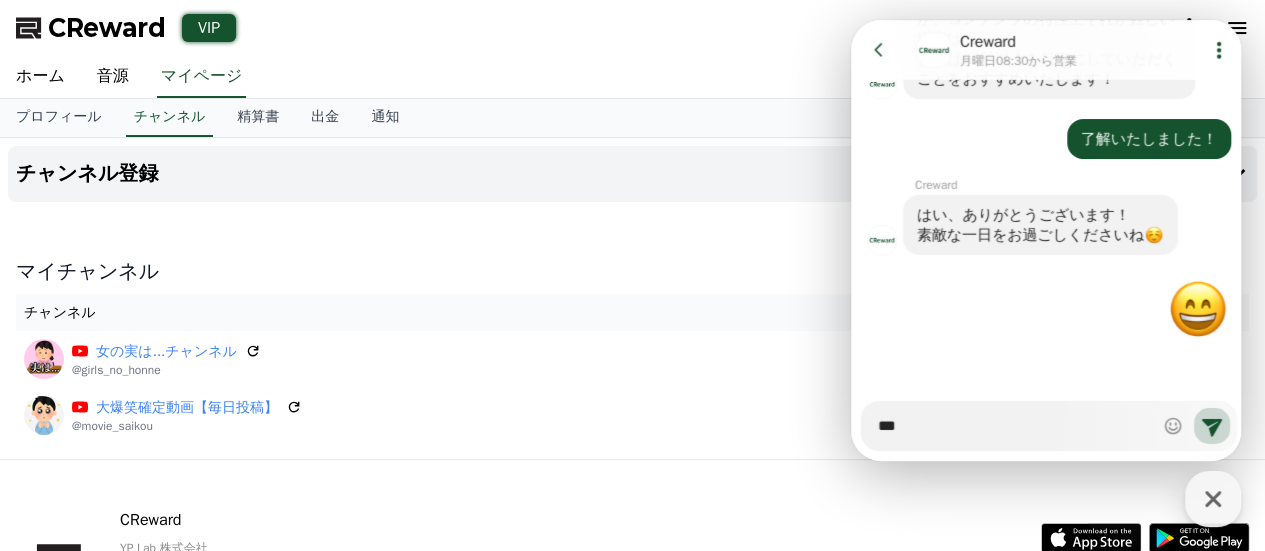 type on "*" 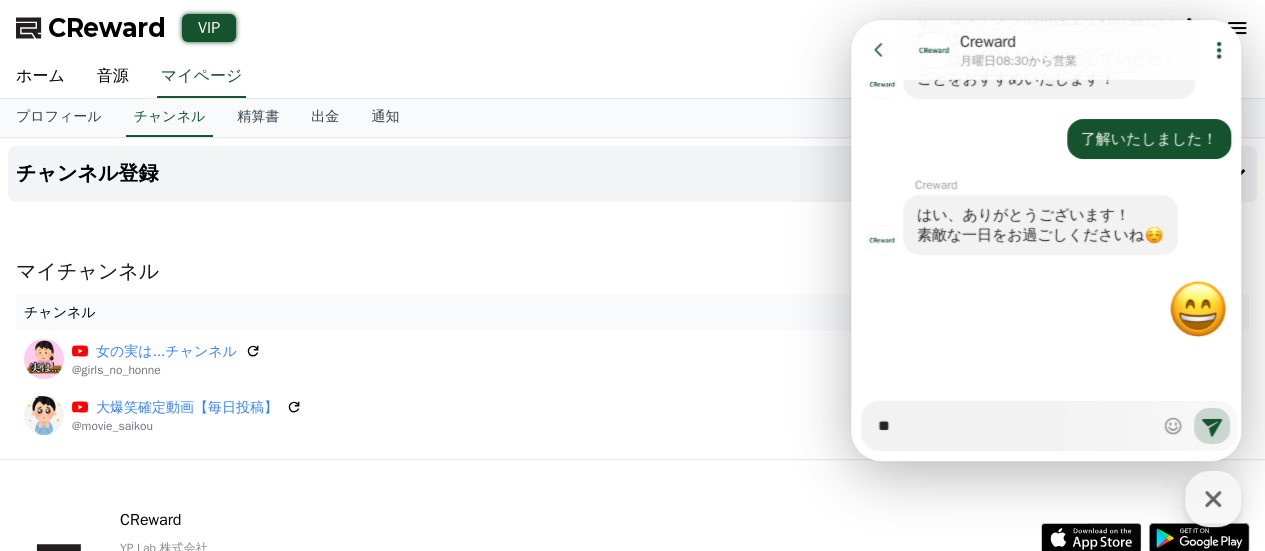 type on "*" 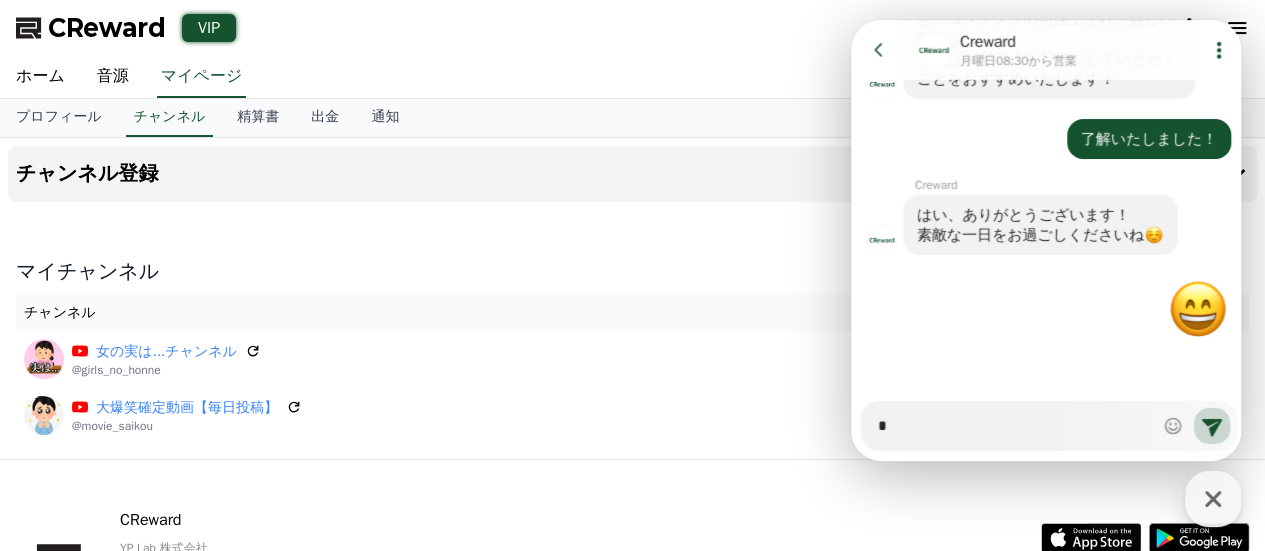 type on "*" 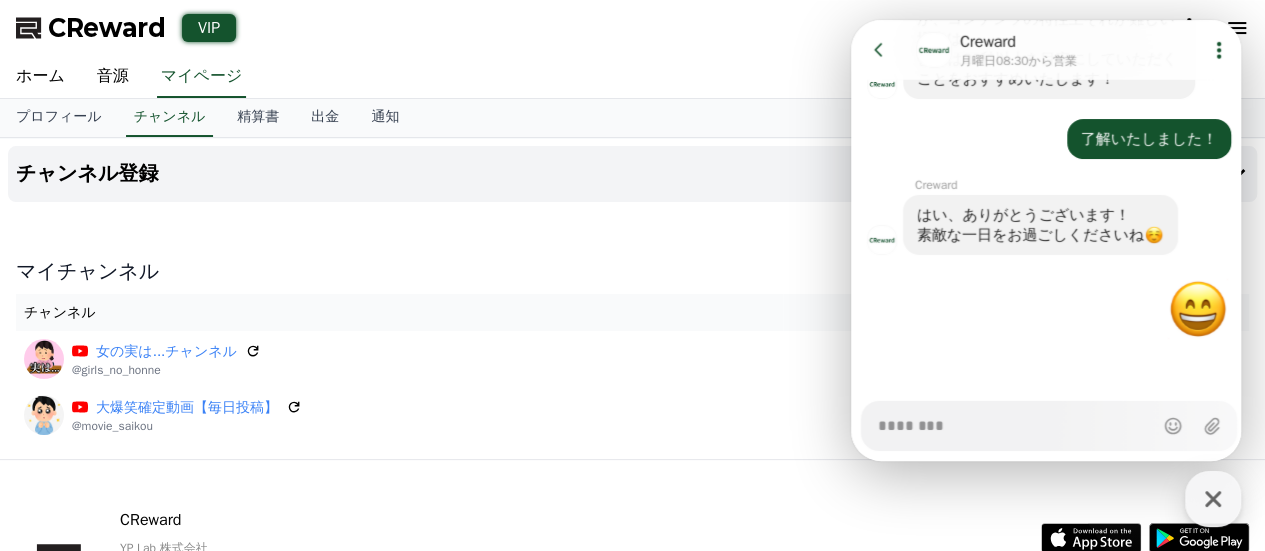 type on "*" 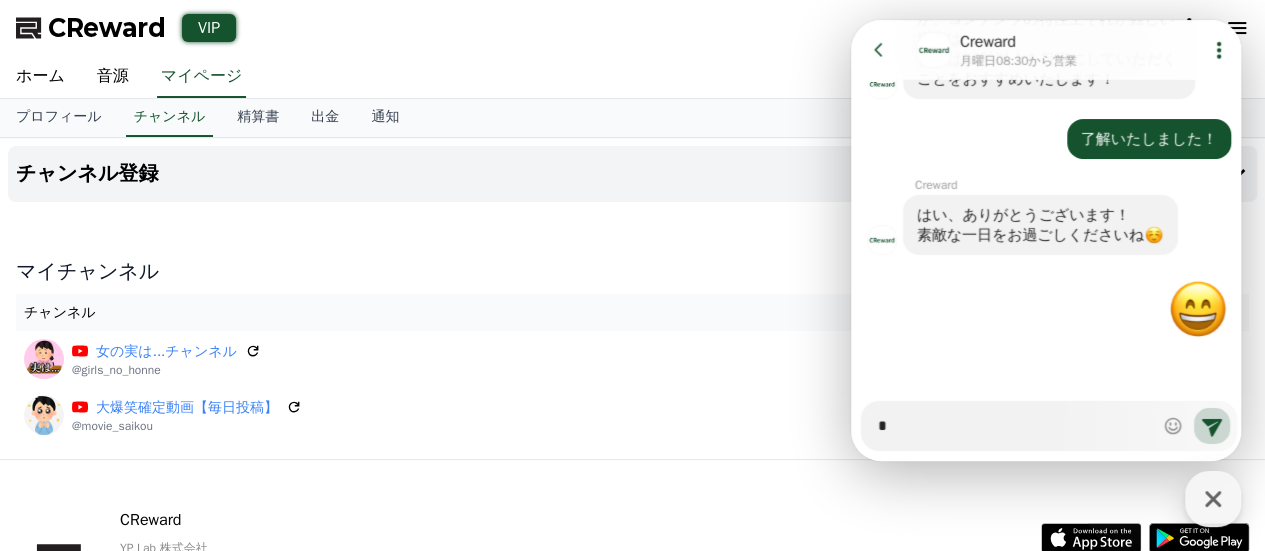type on "*" 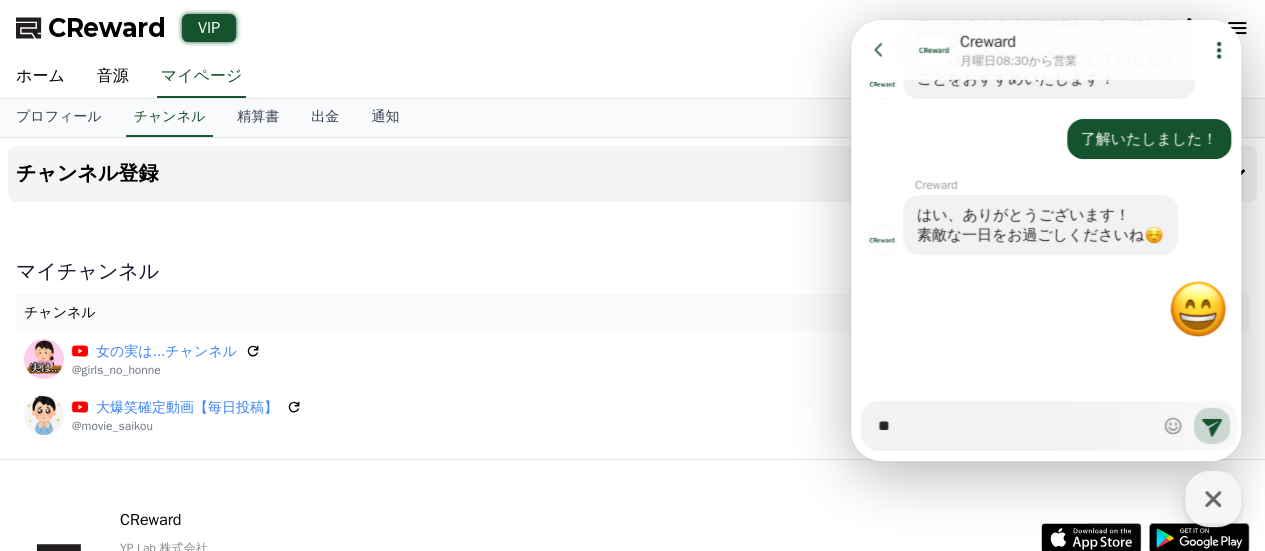 type on "*" 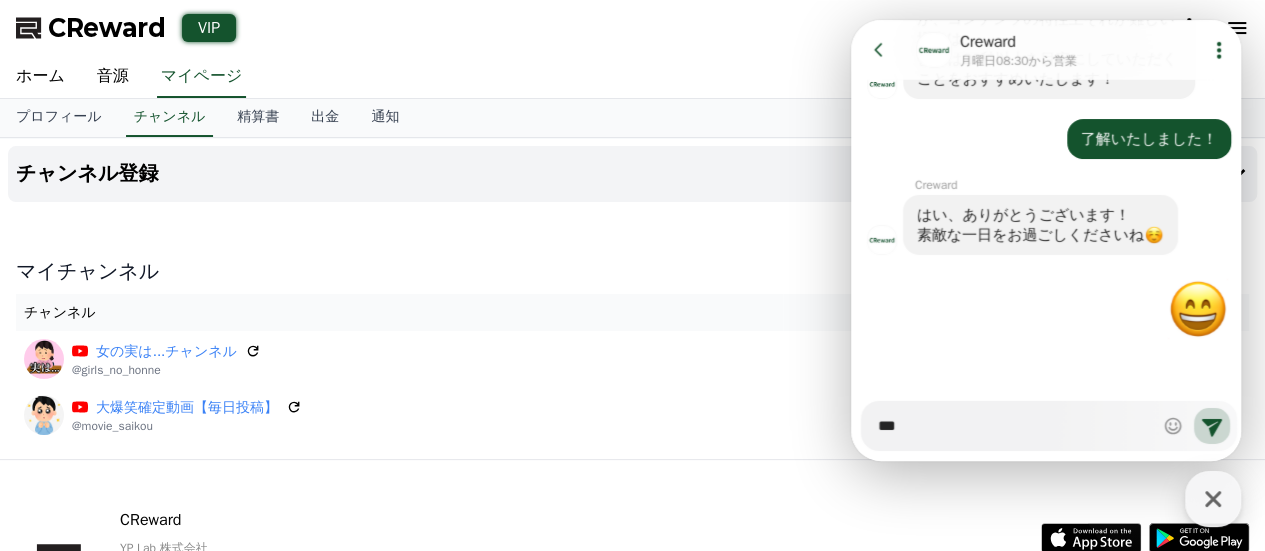 type on "*" 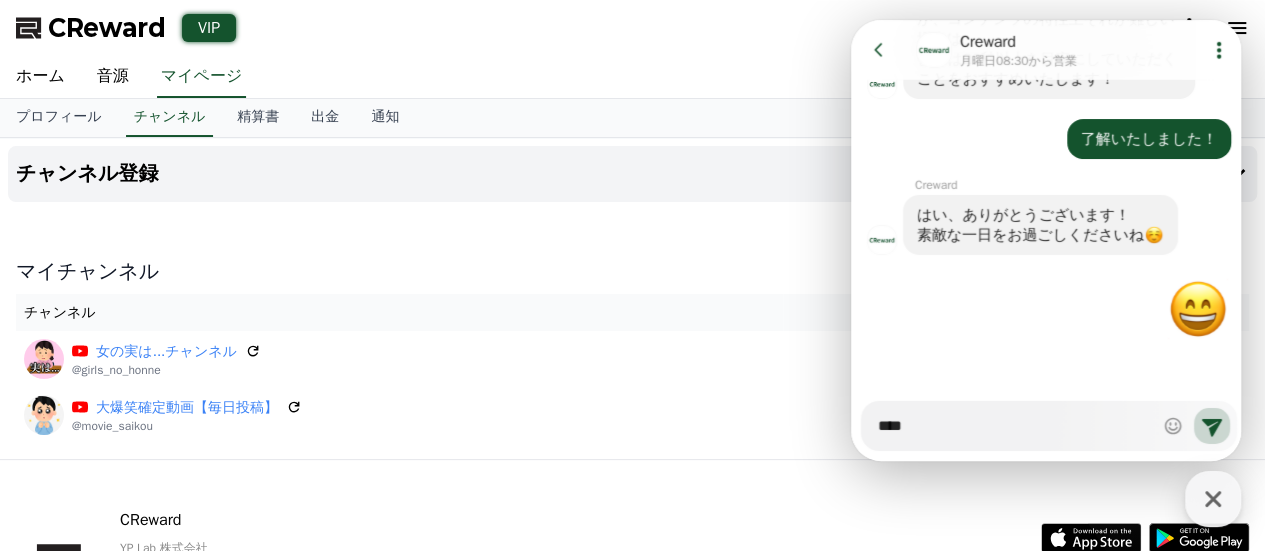 type on "*" 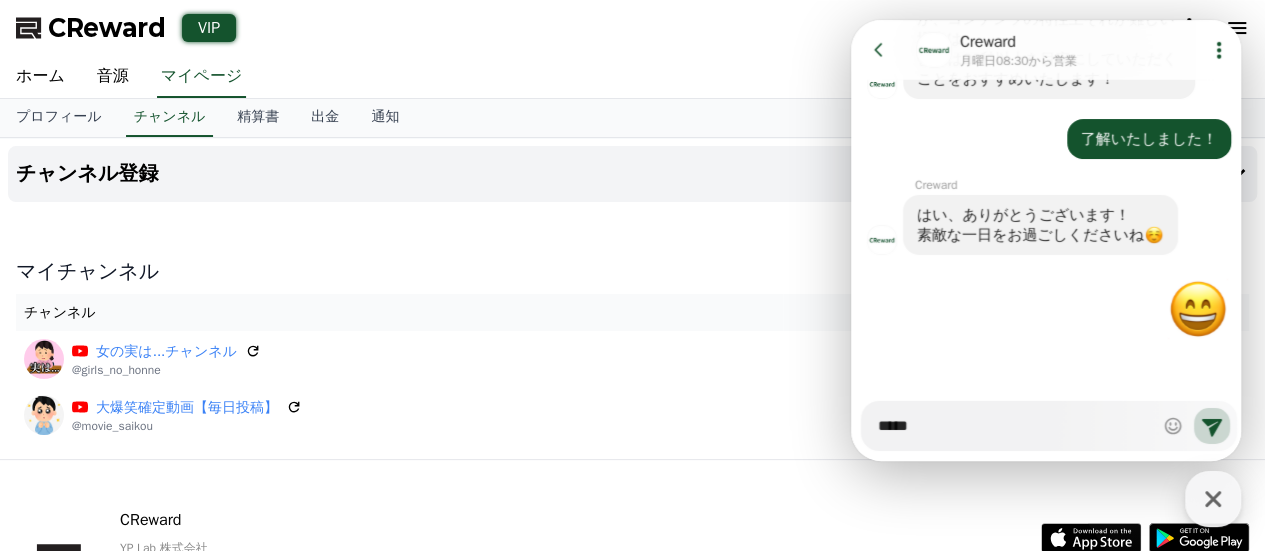 type on "*" 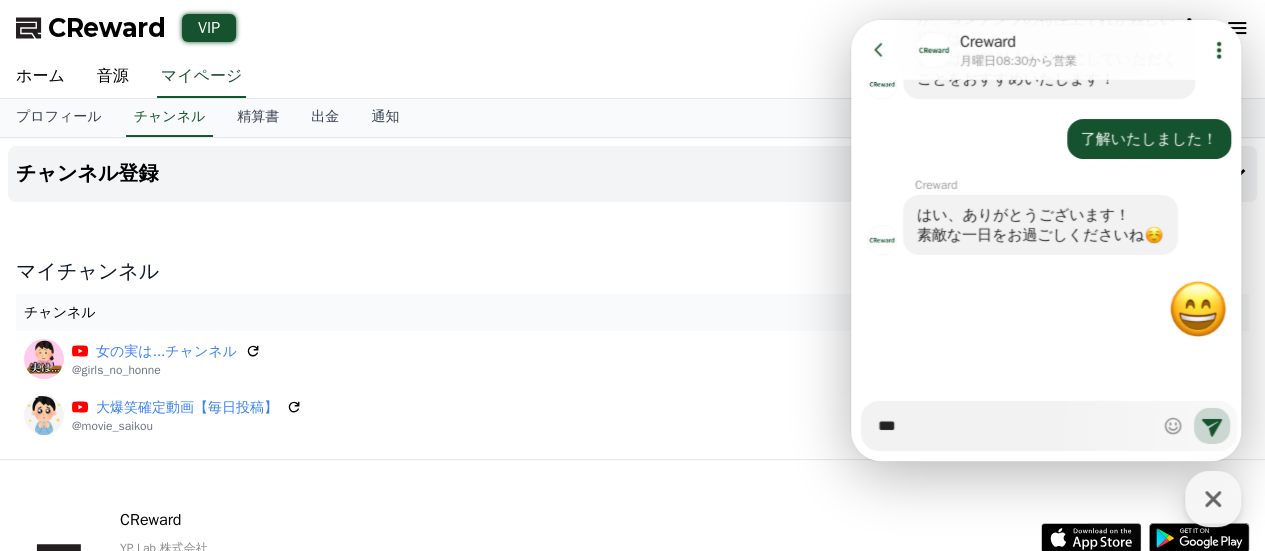 type on "*" 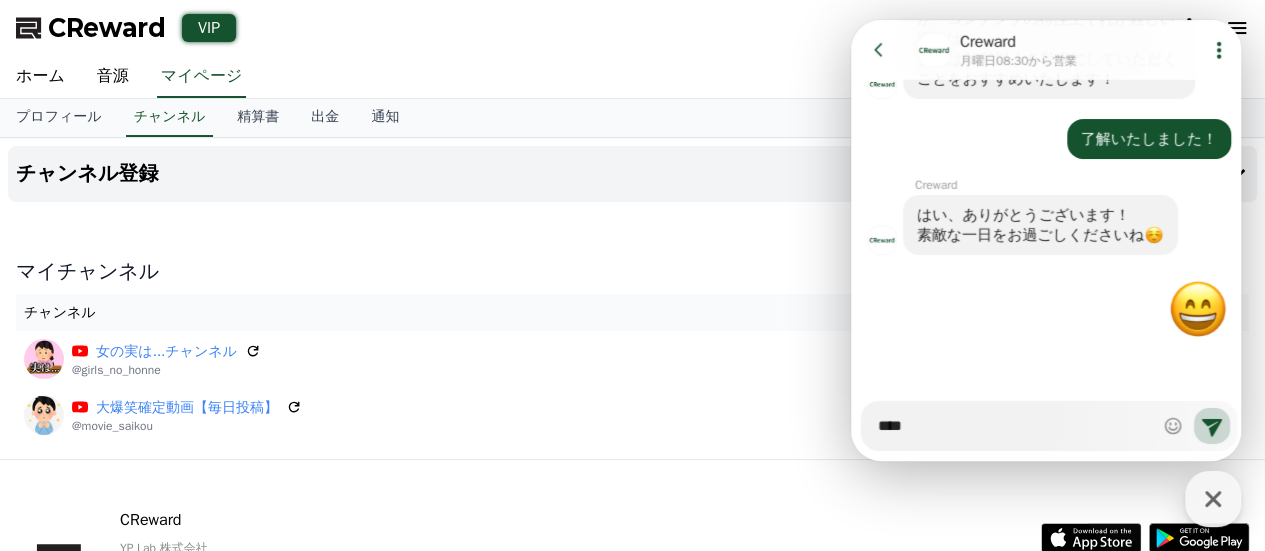 type on "*" 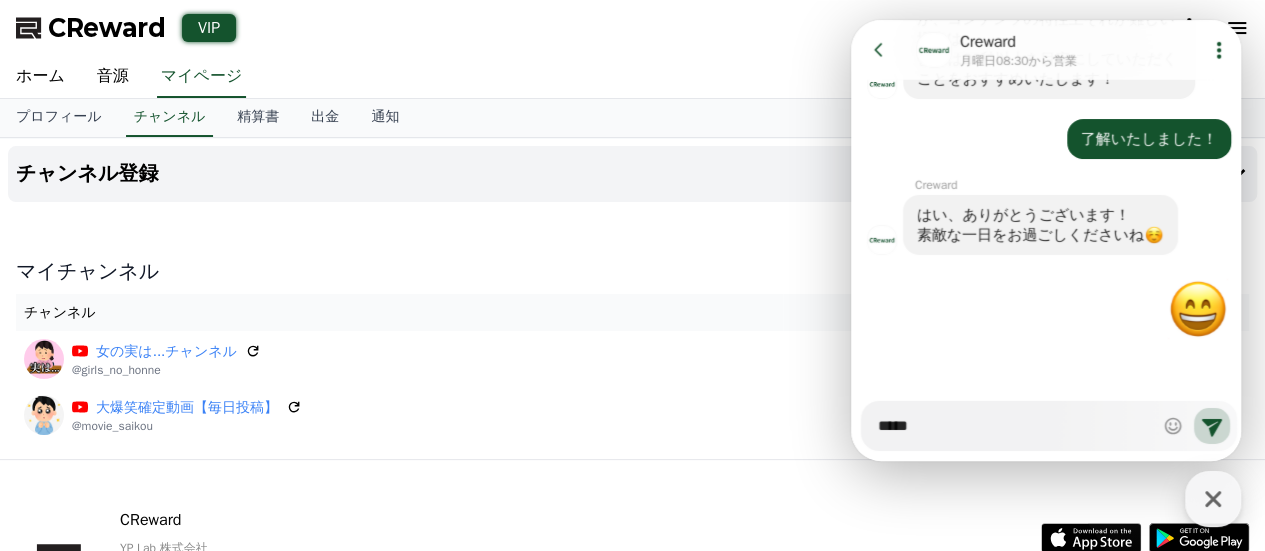 type on "*" 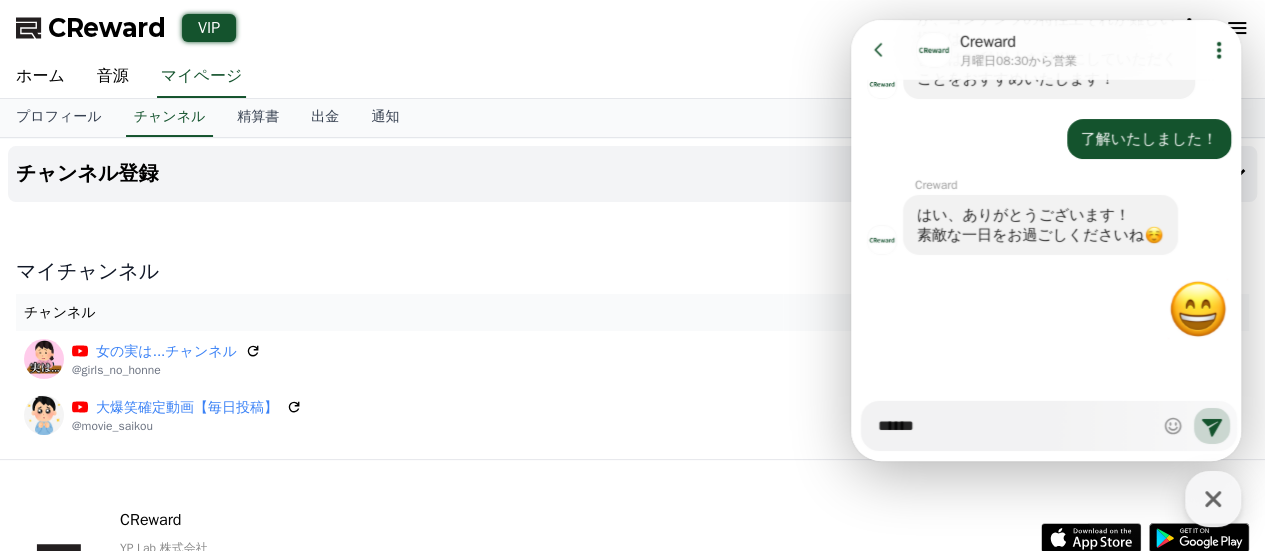 type on "*" 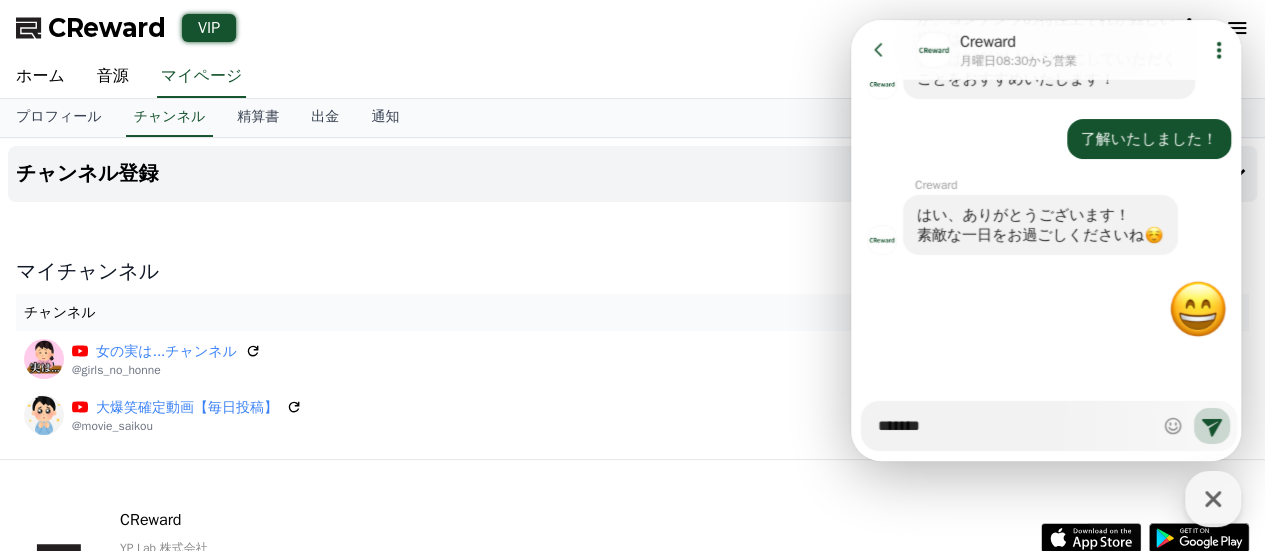 type on "*" 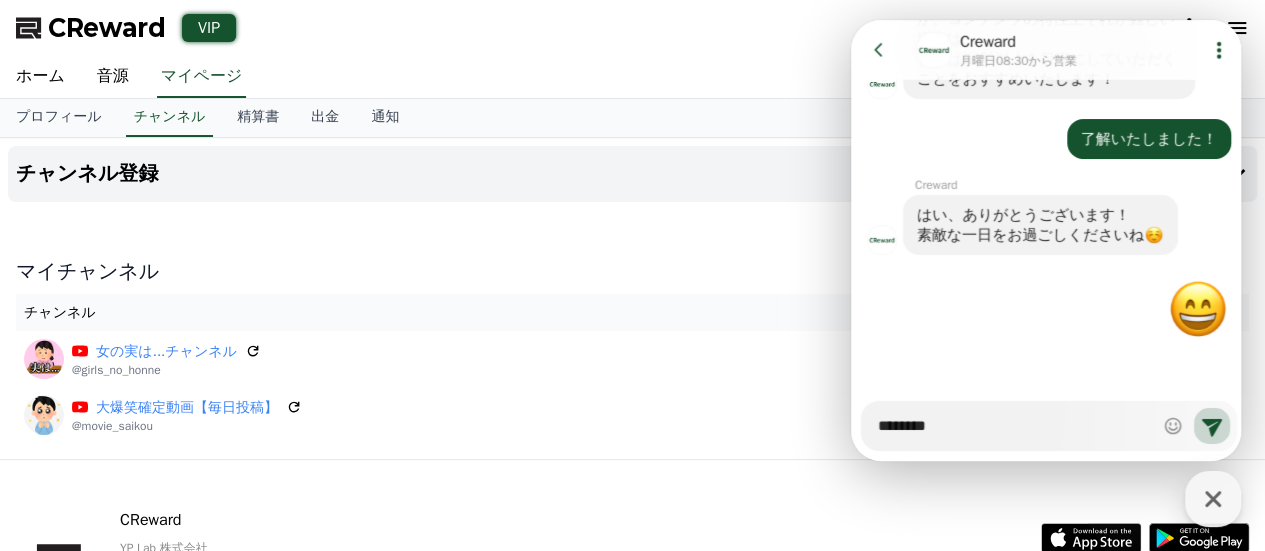 type on "*" 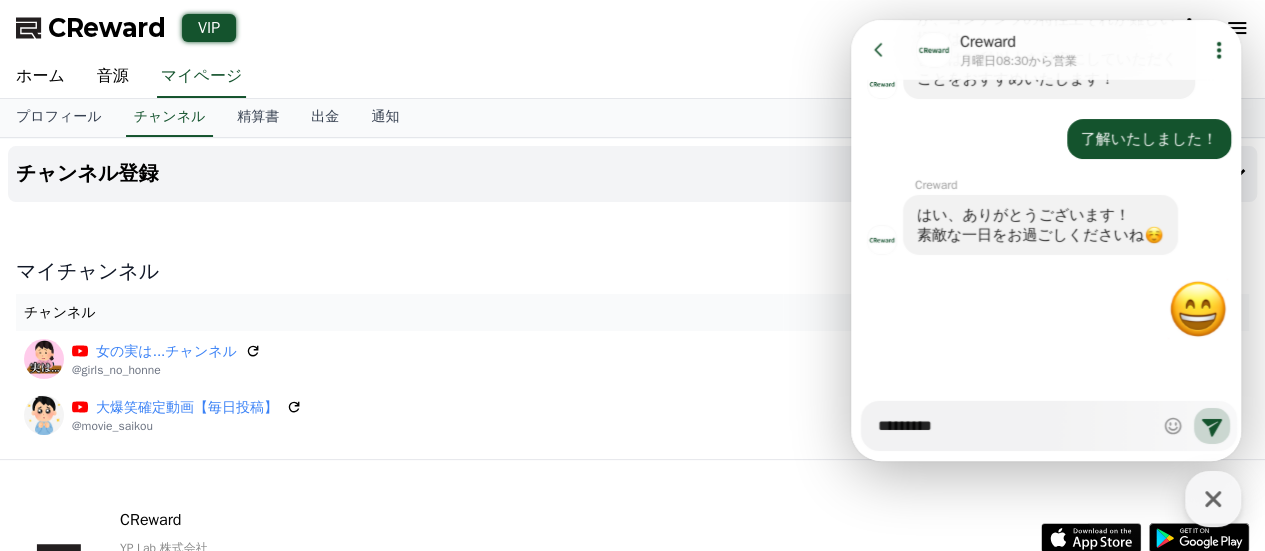 type on "*" 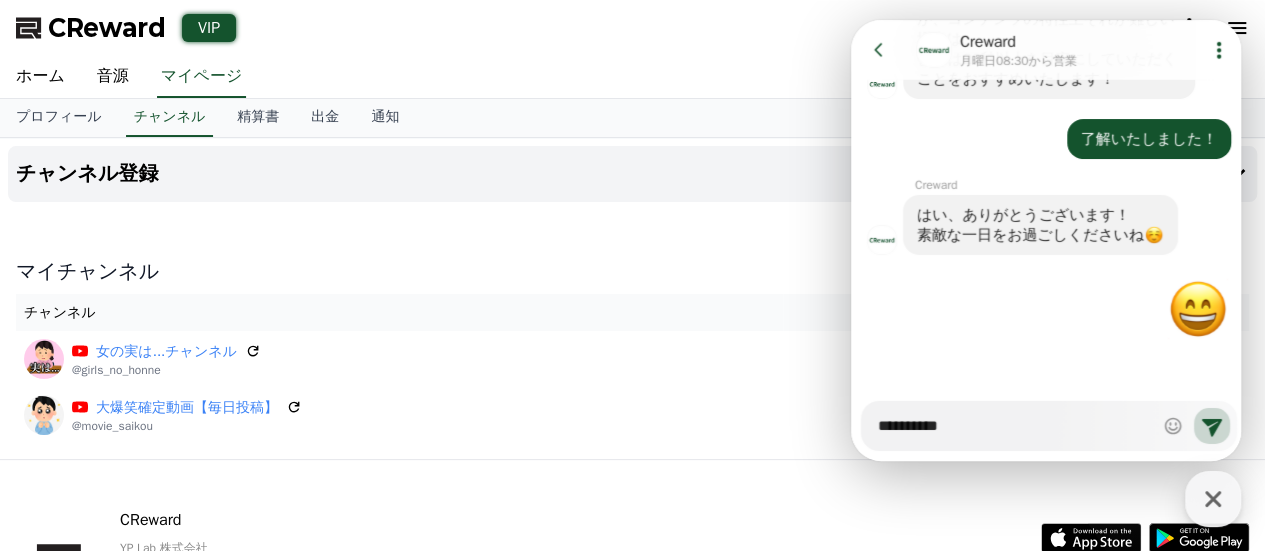 type on "*" 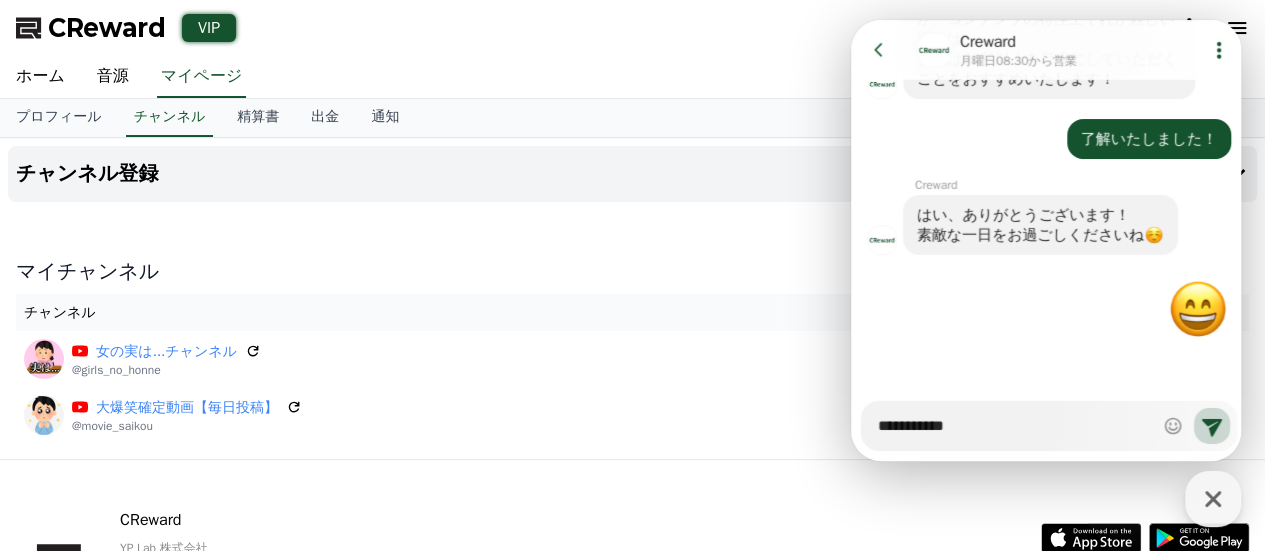 type on "*" 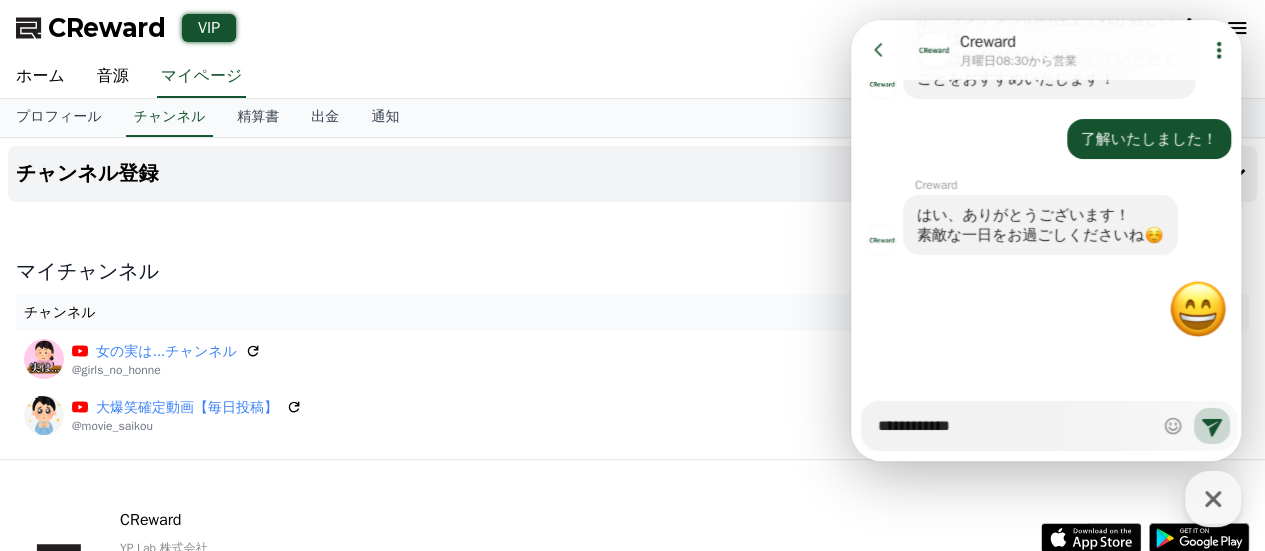 type on "*" 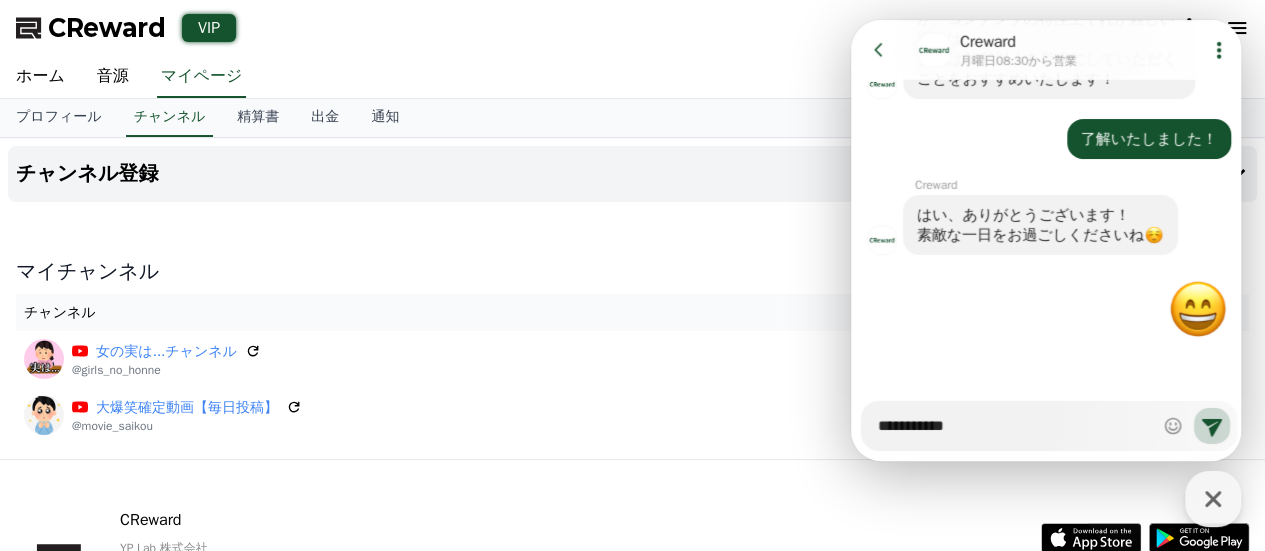 type on "*" 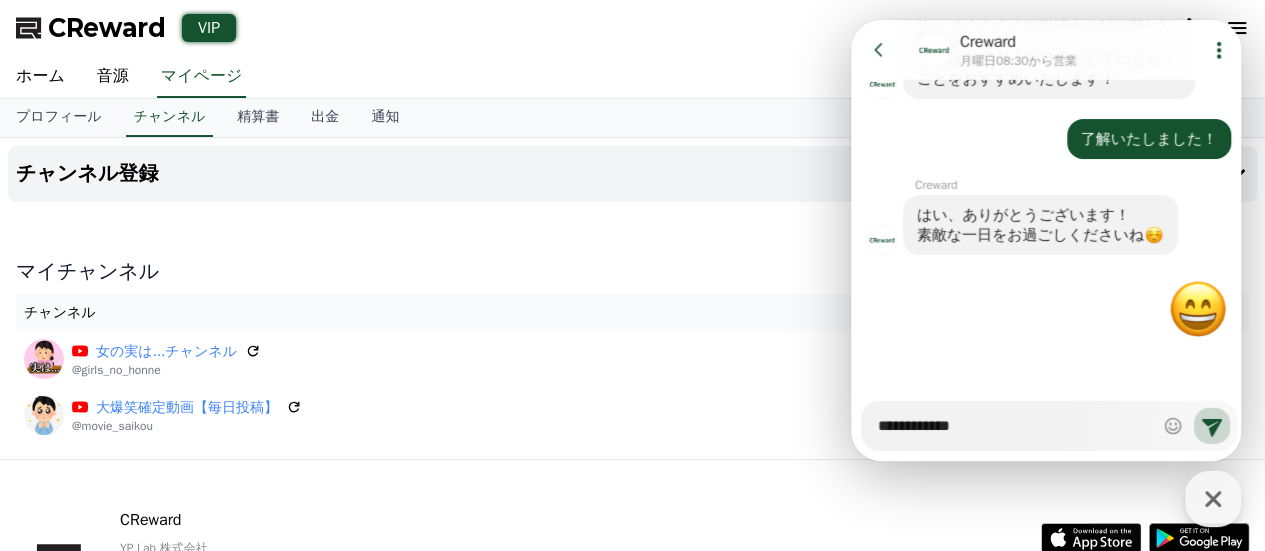 type on "*" 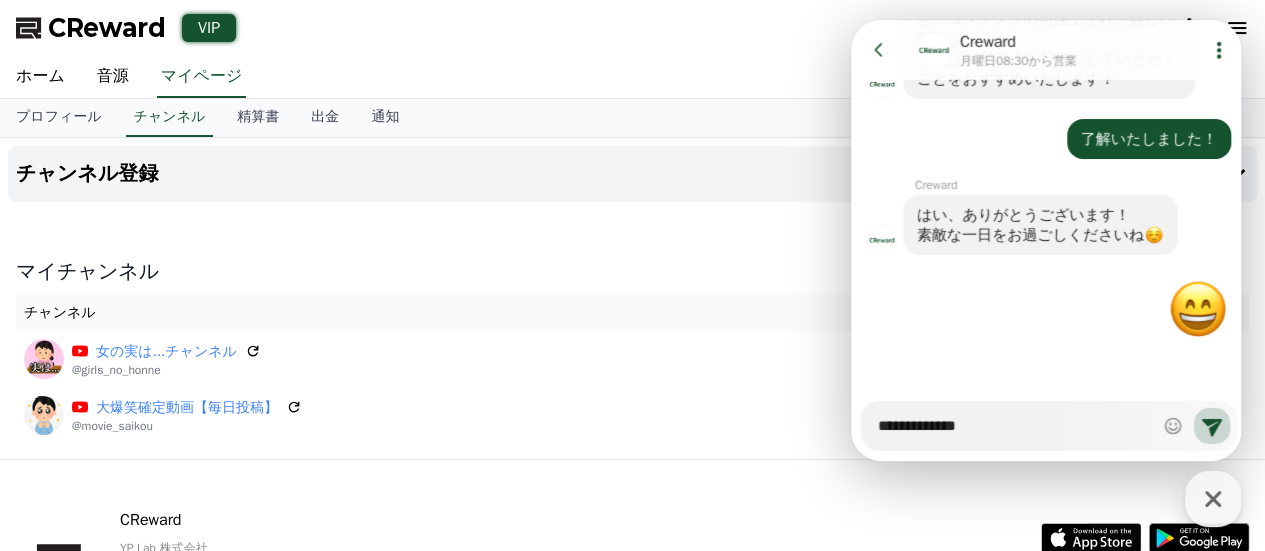 type on "*" 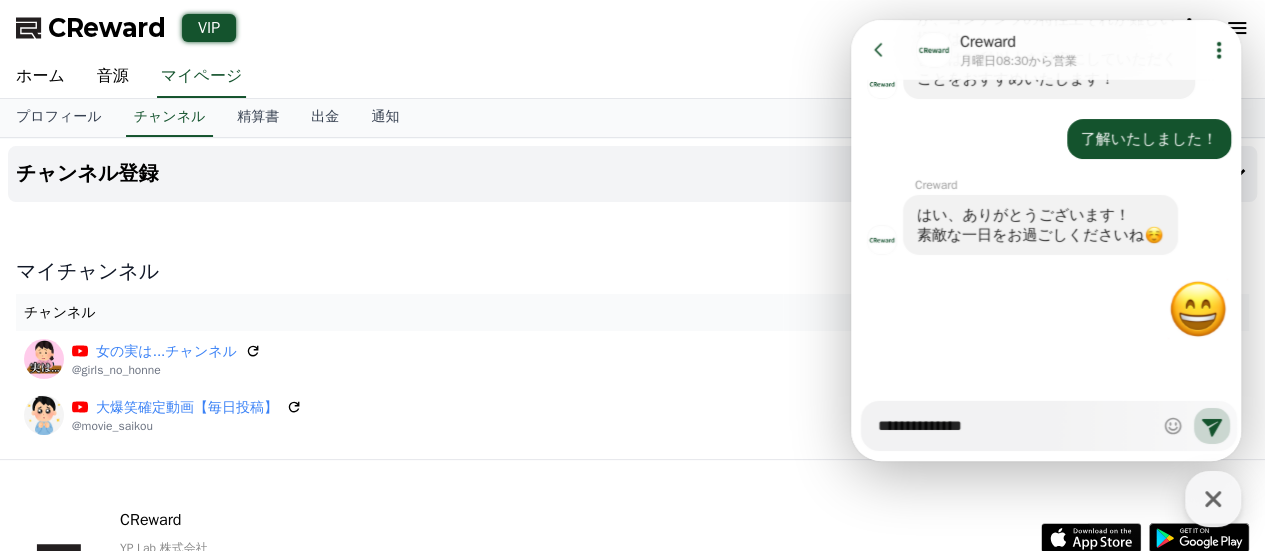 type on "*" 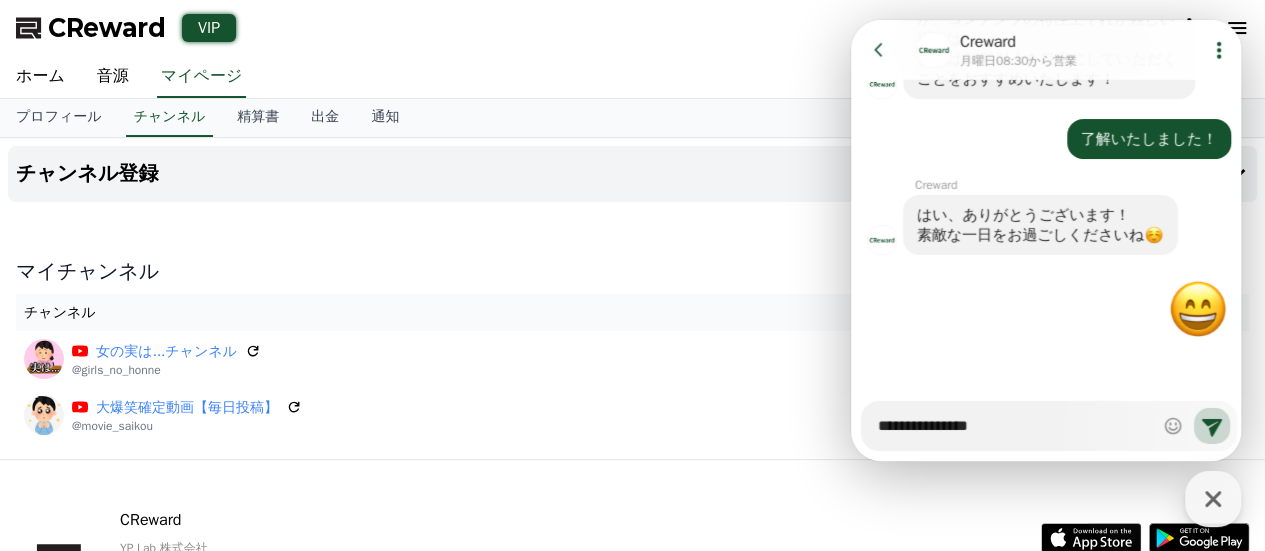type on "*" 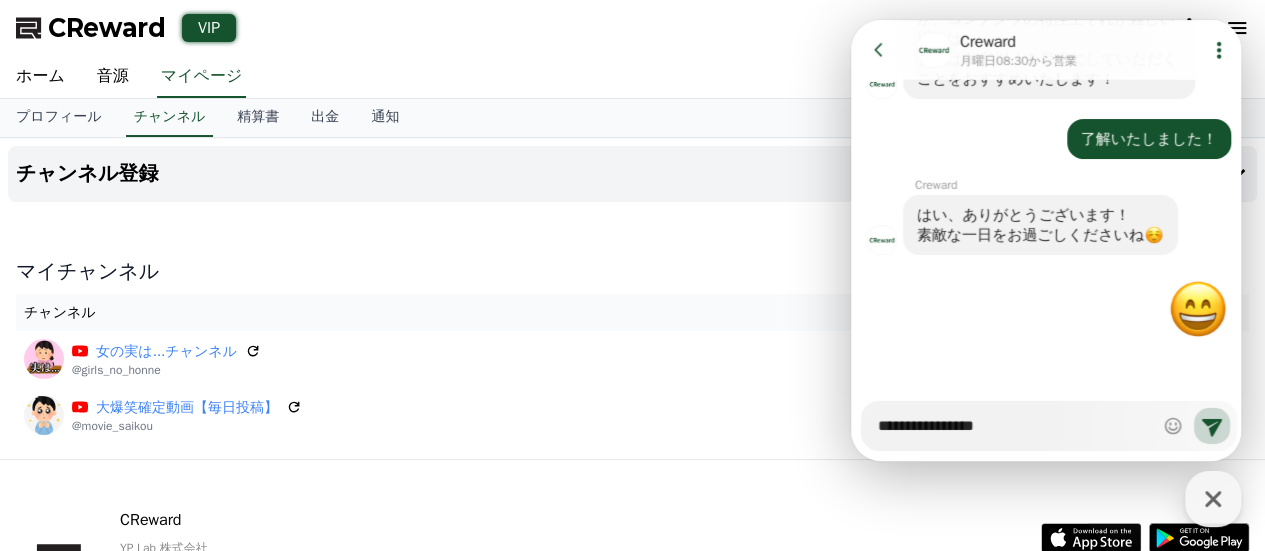 type on "*" 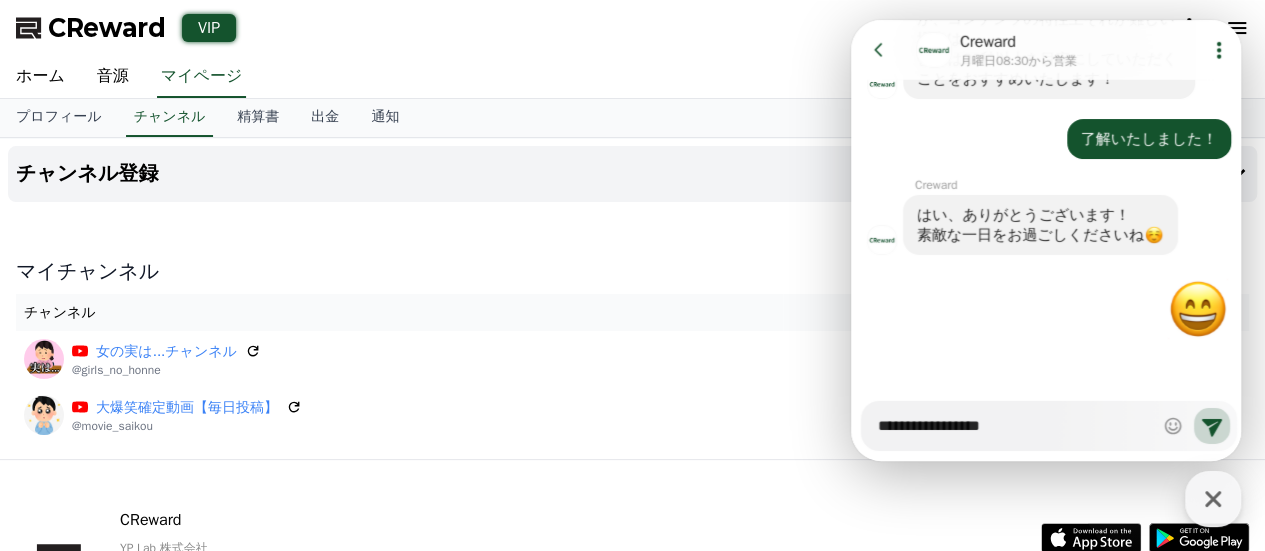 type on "*" 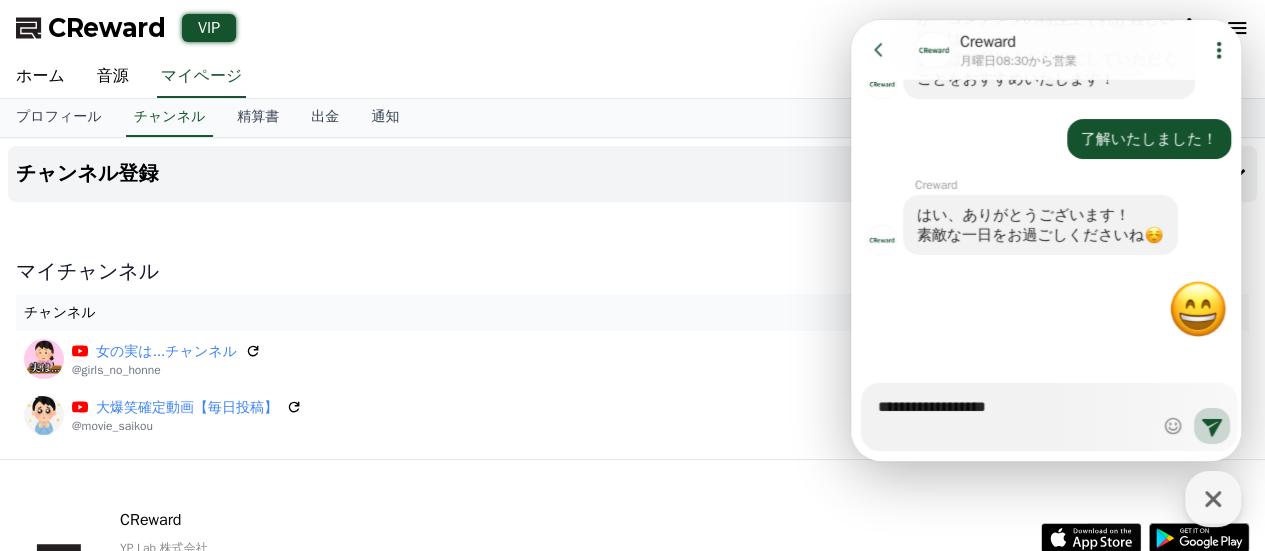 type on "*" 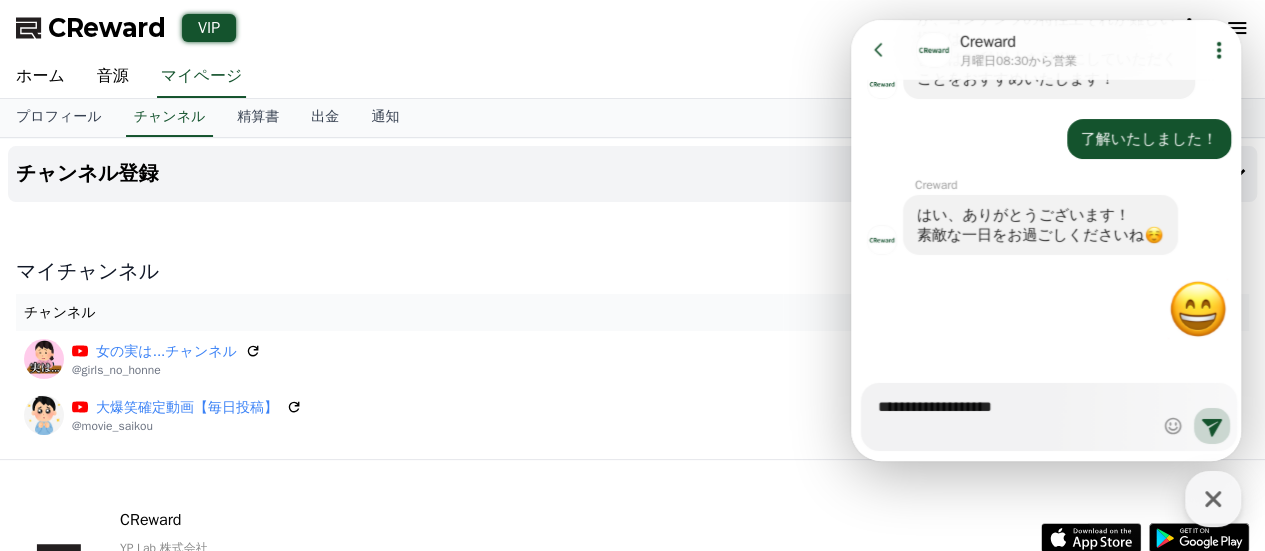 type on "*" 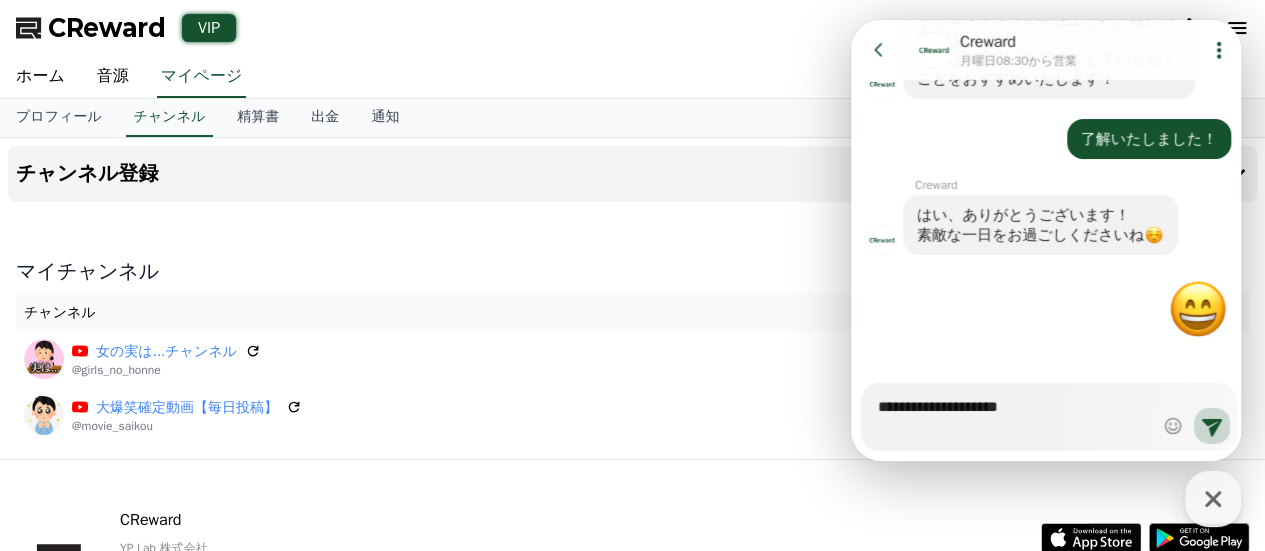 type on "*" 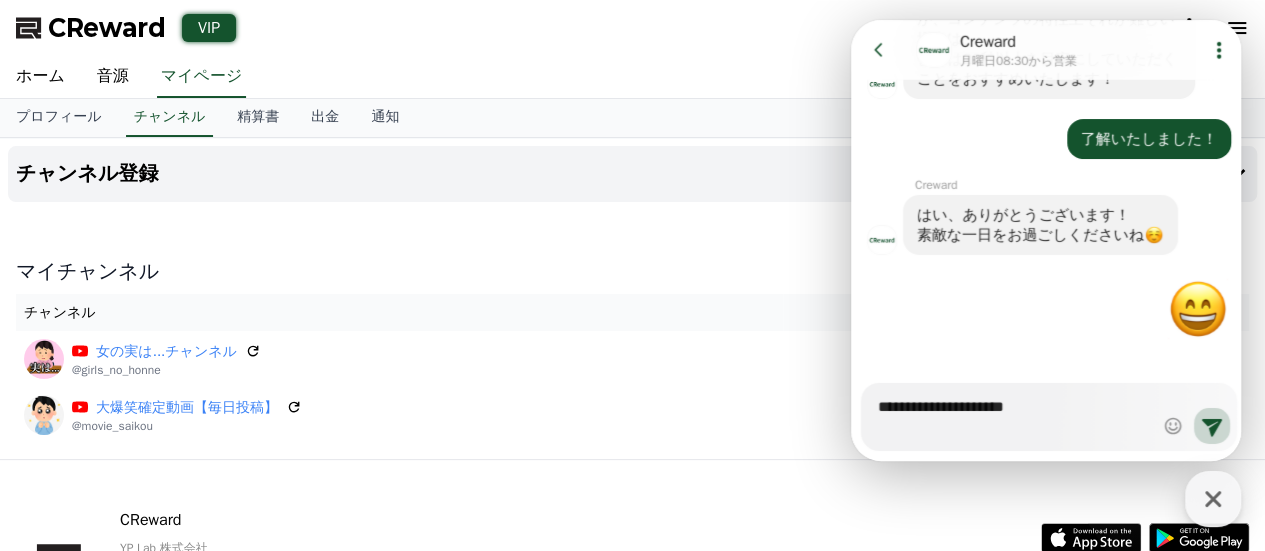 type on "*" 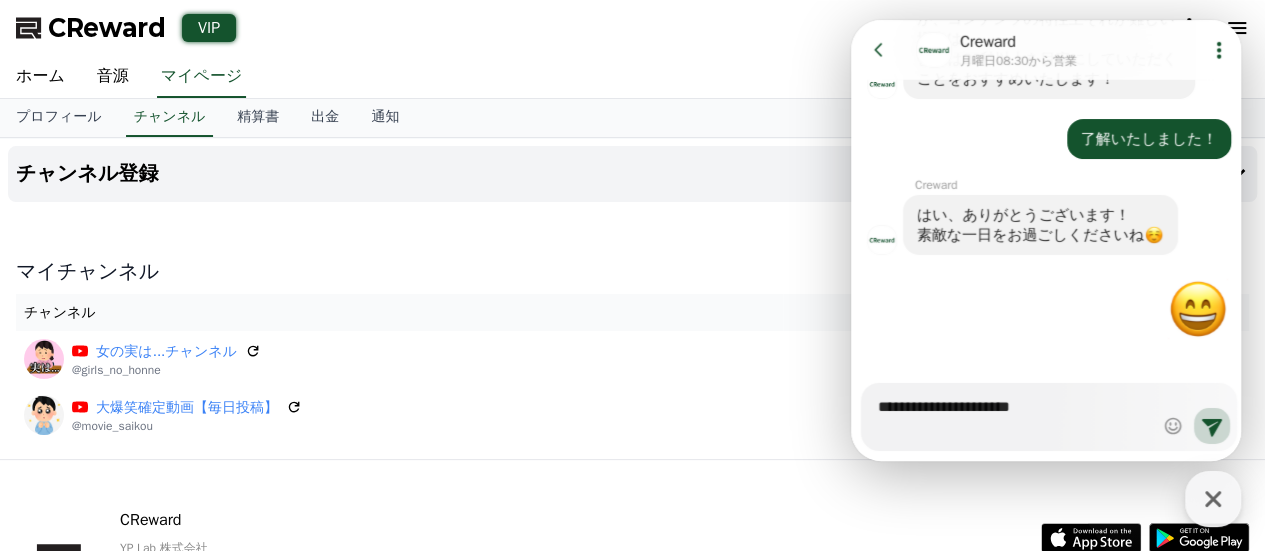type on "*" 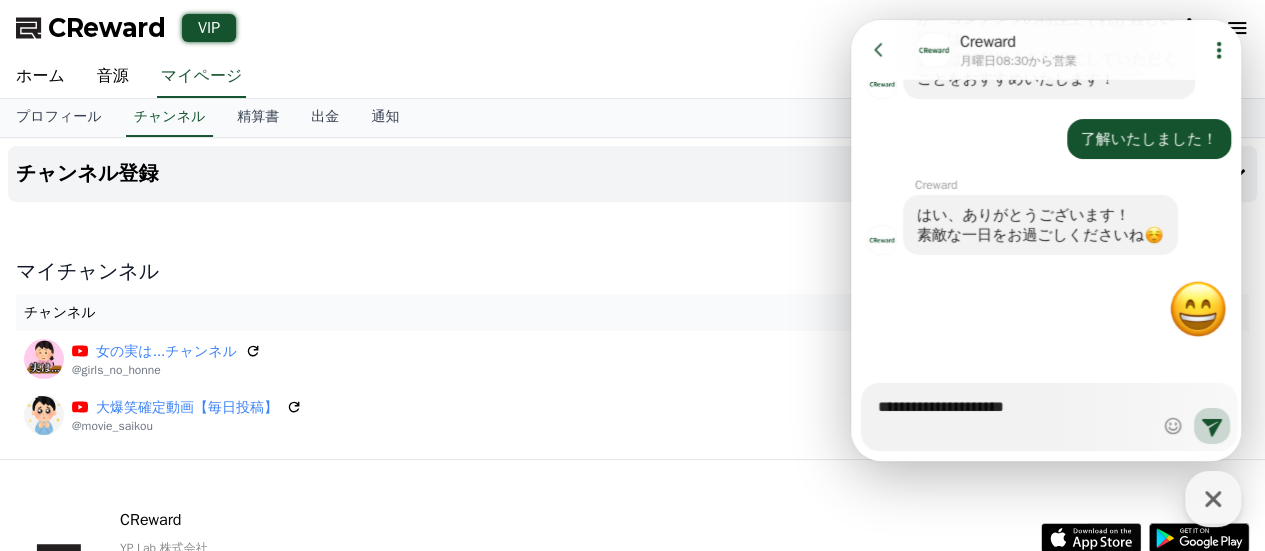 type on "*" 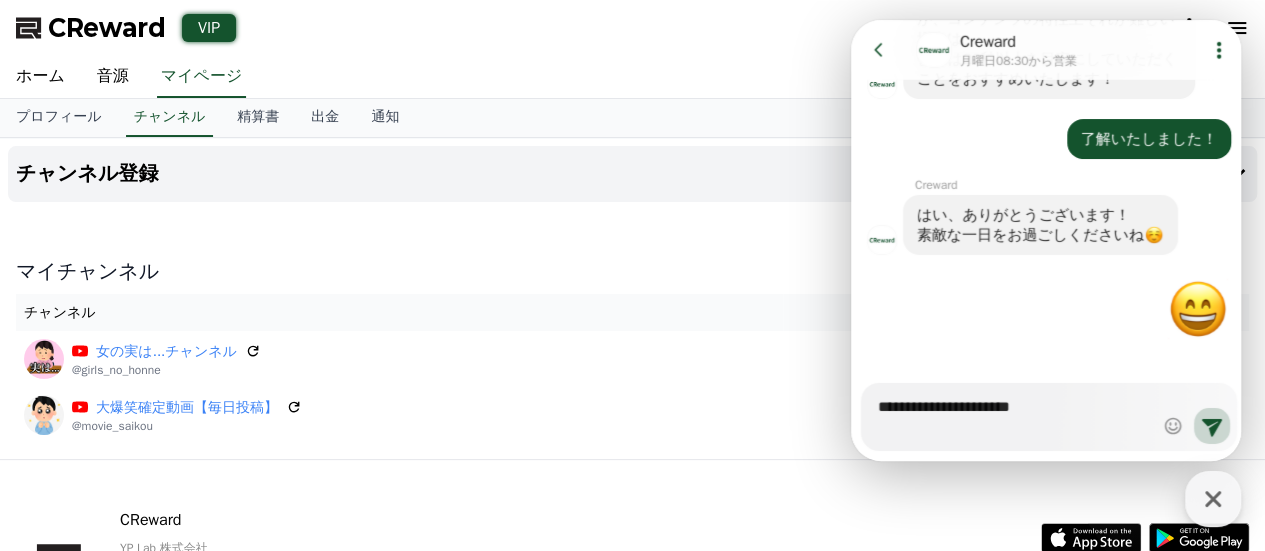 type on "*" 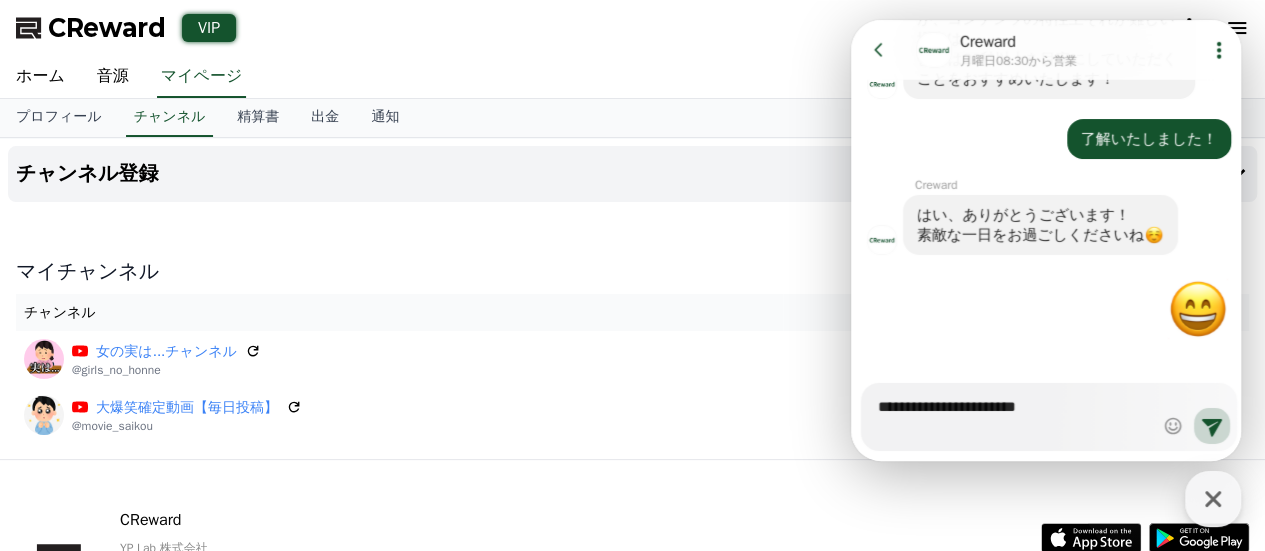 type on "*" 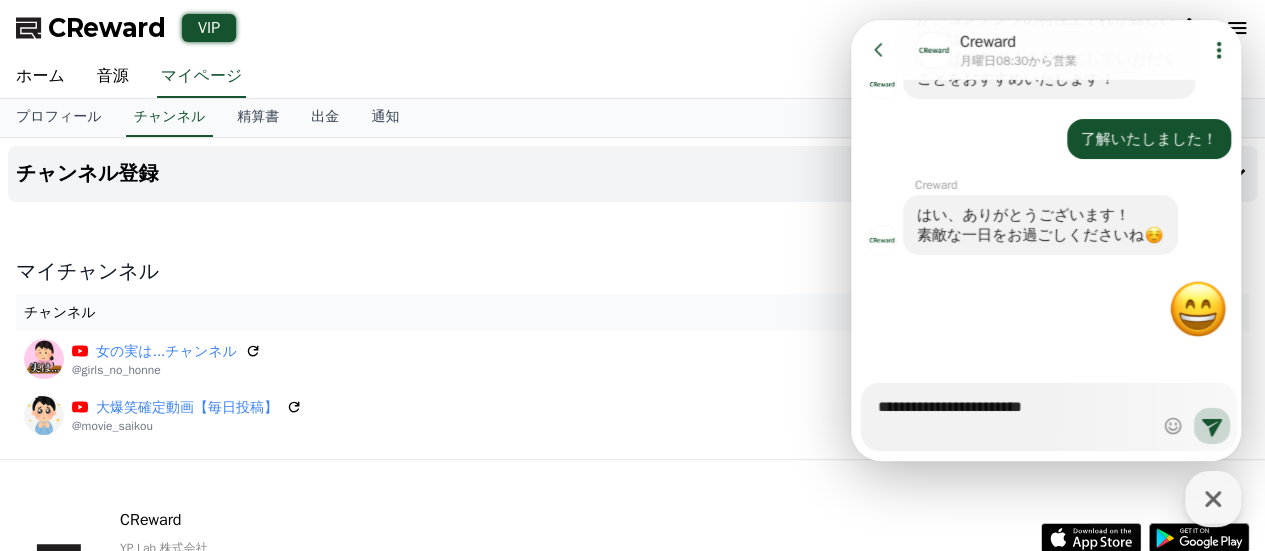 type on "*" 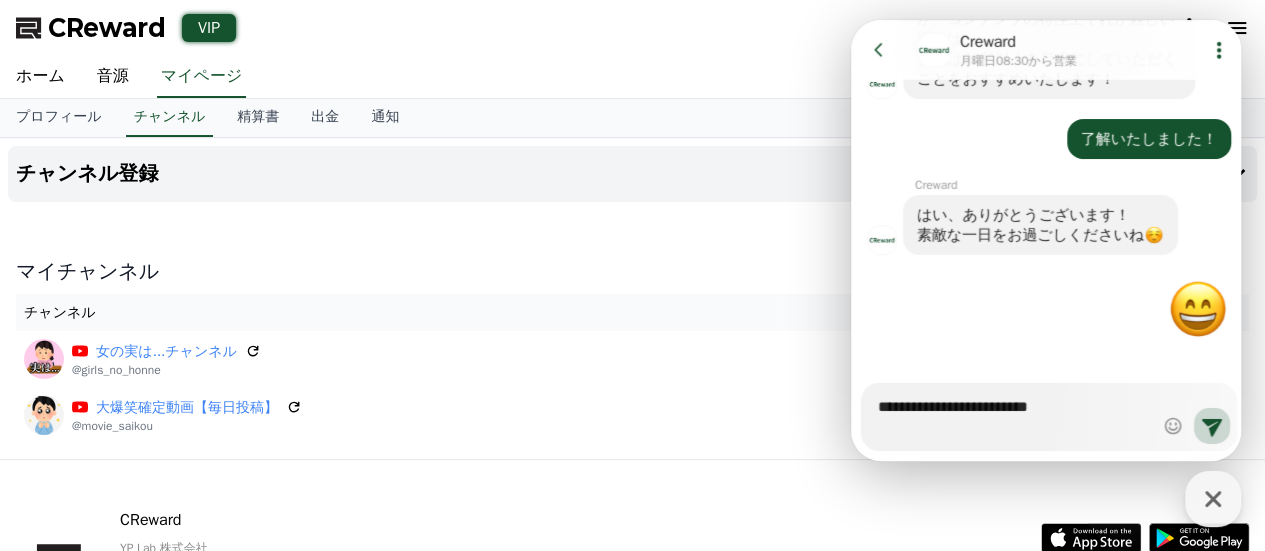 type on "*" 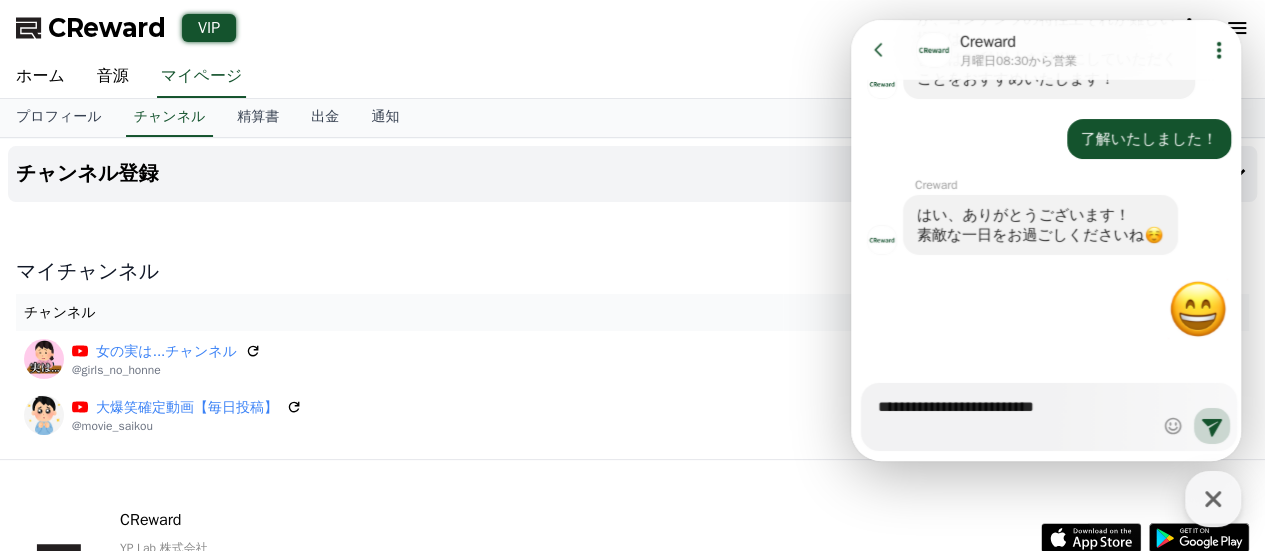 type on "**********" 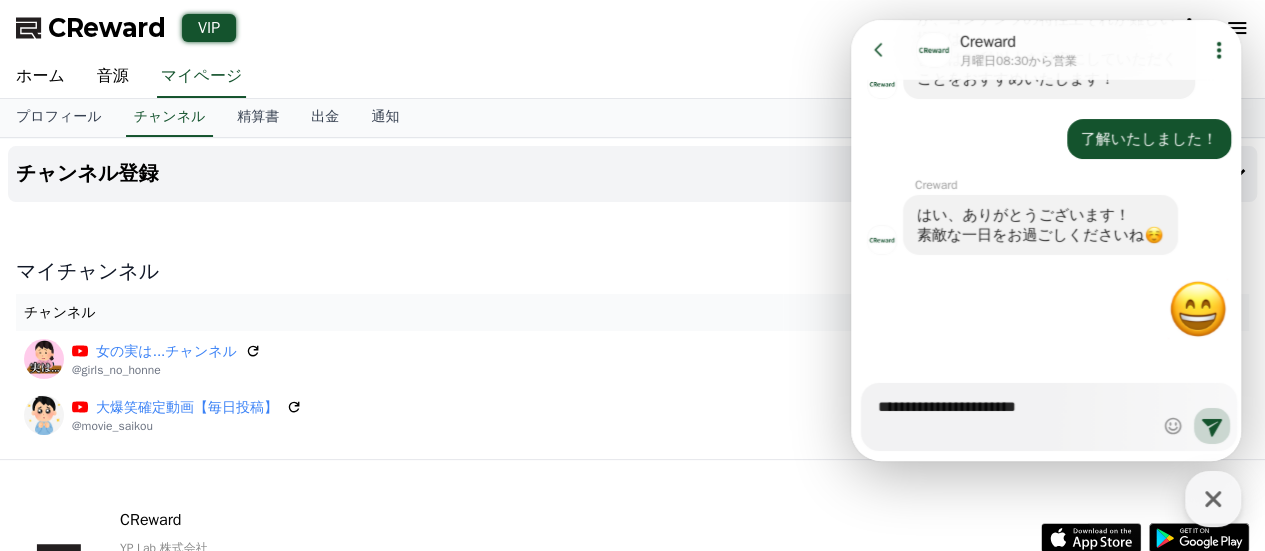 type on "*" 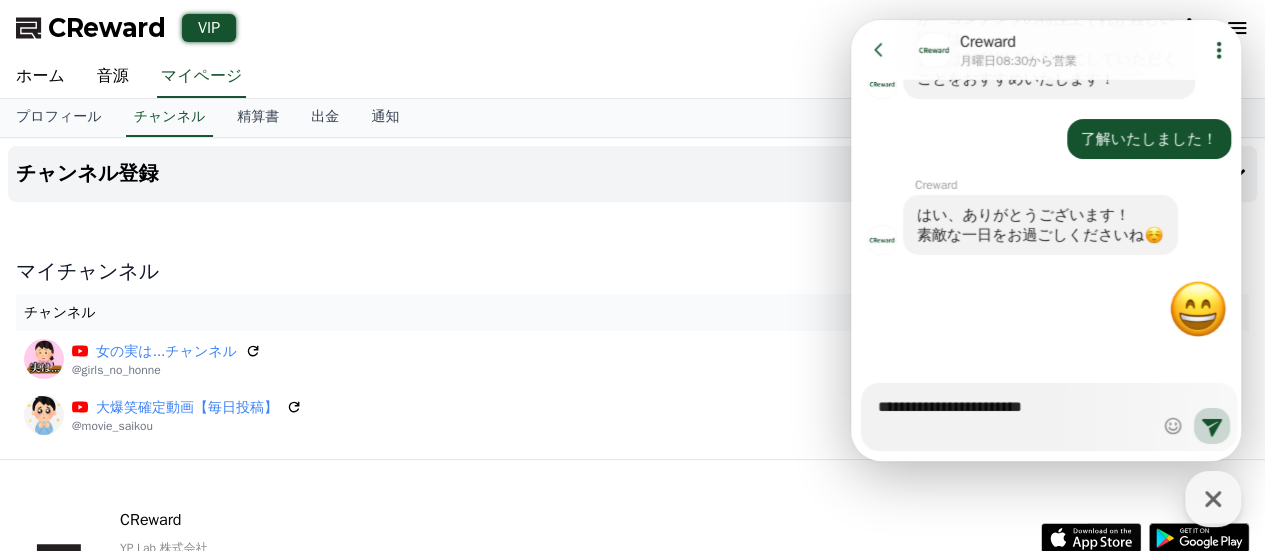 type on "*" 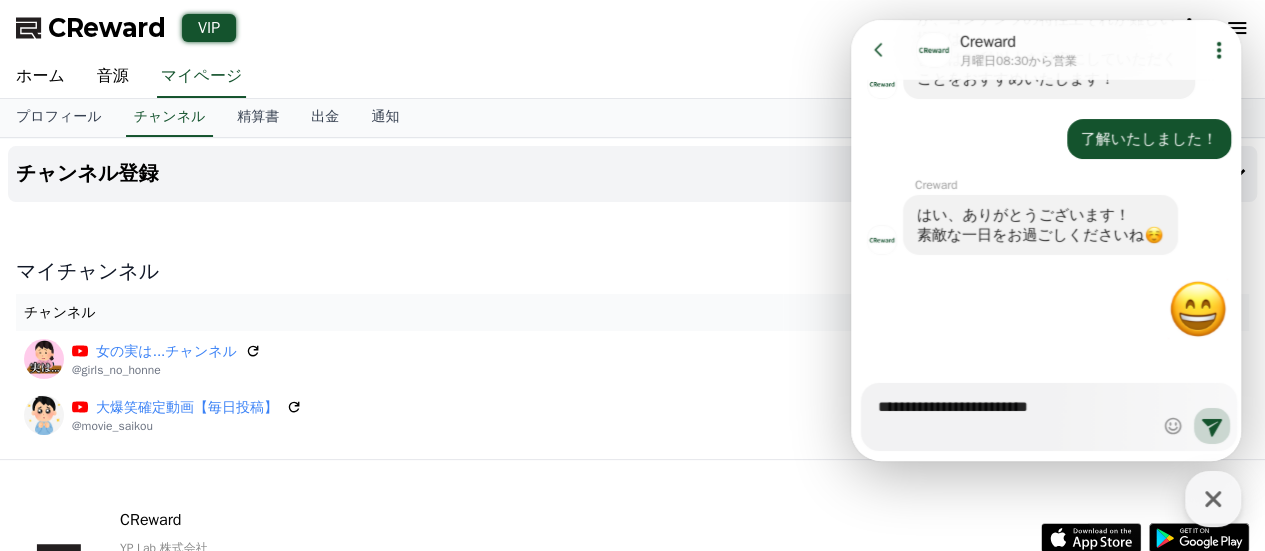 type on "*" 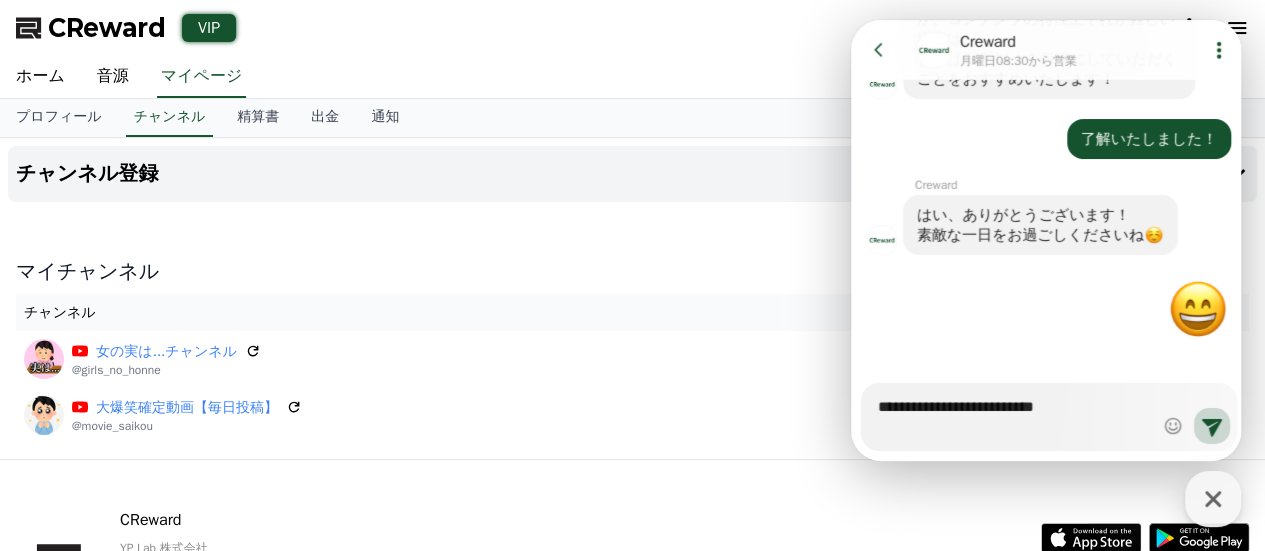 type on "*" 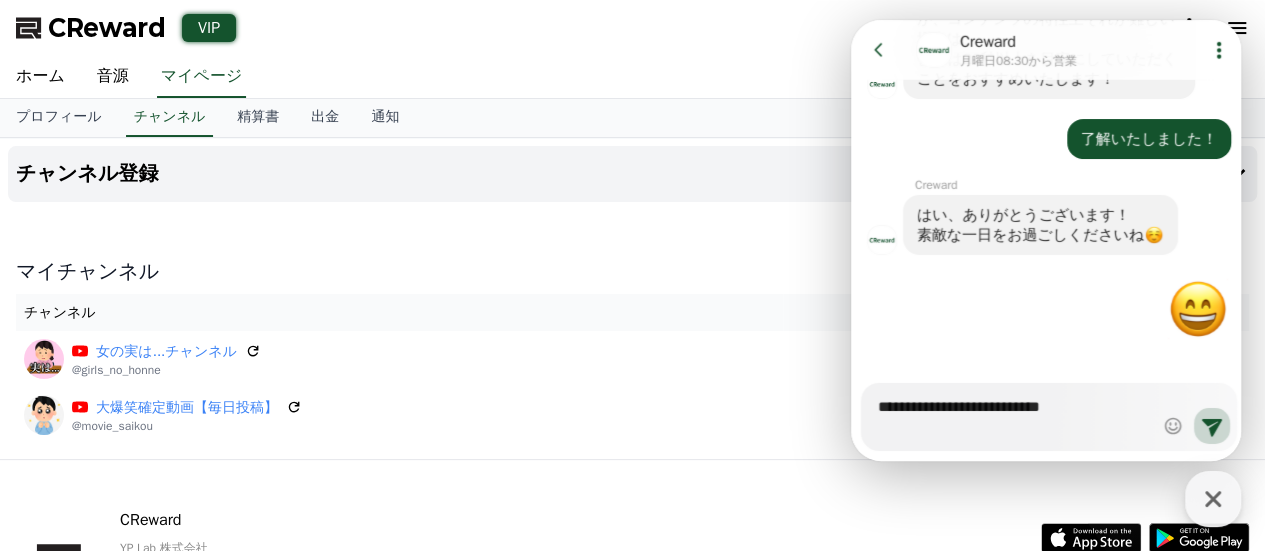 type on "*" 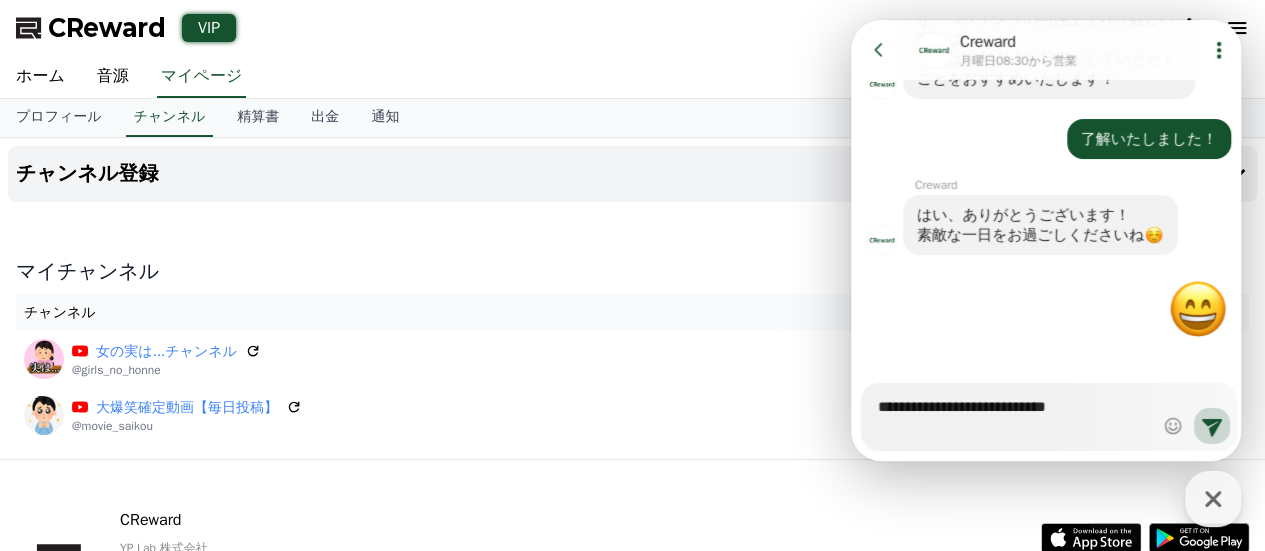 type on "*" 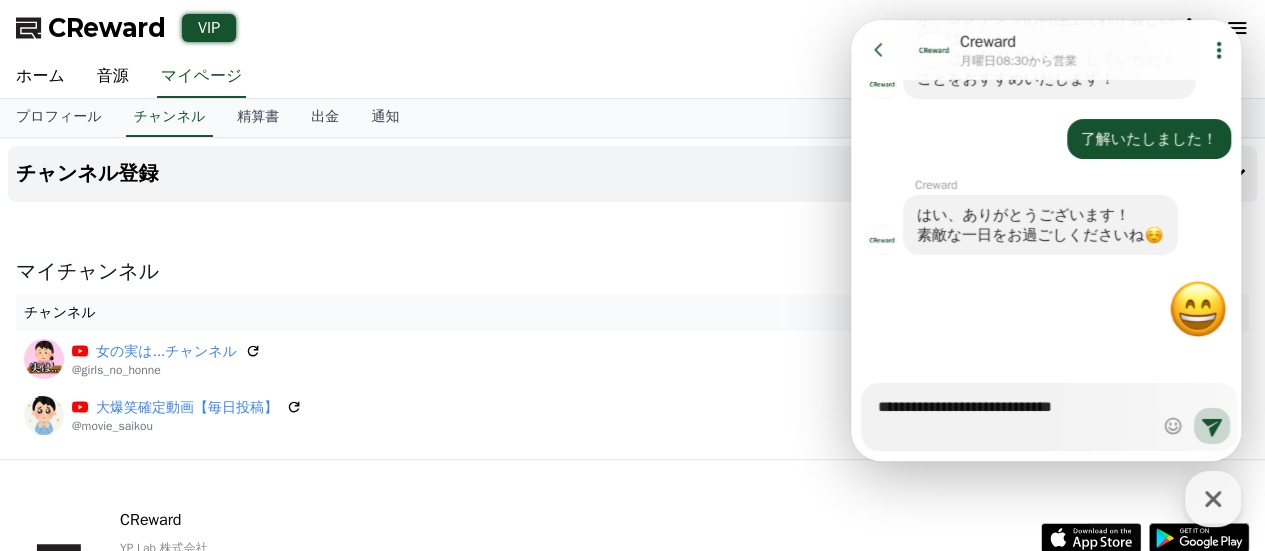 type on "*" 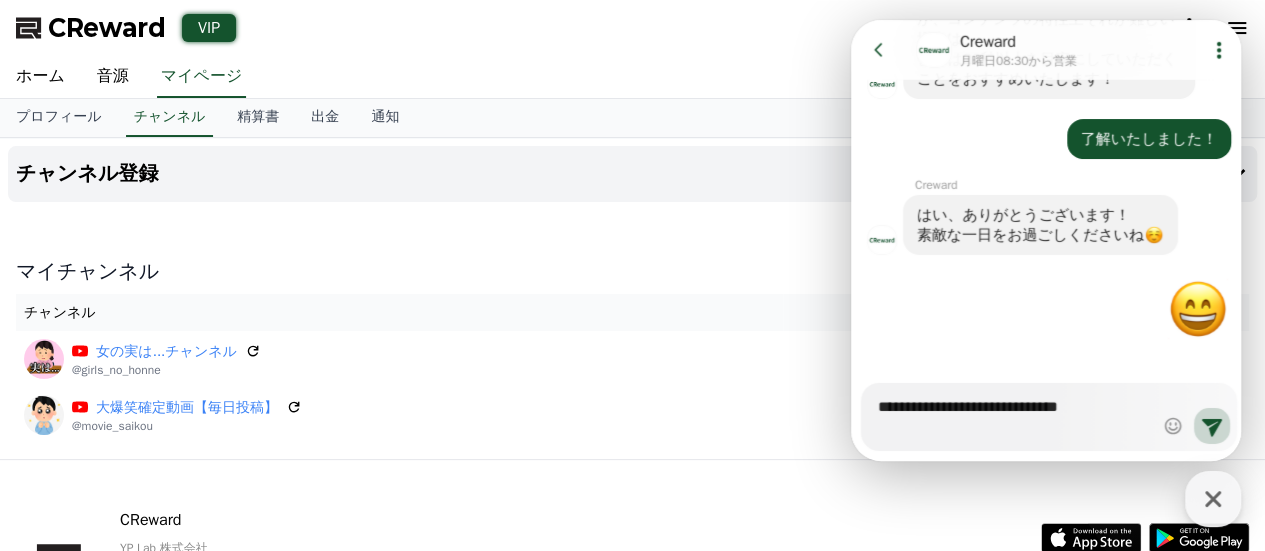 type on "*" 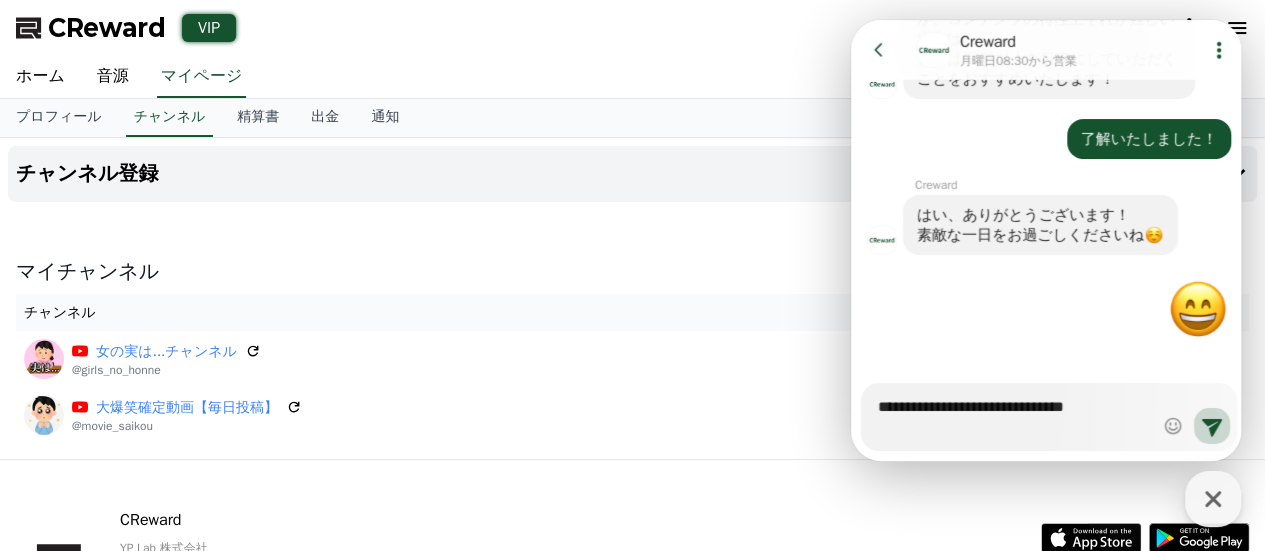 type on "*" 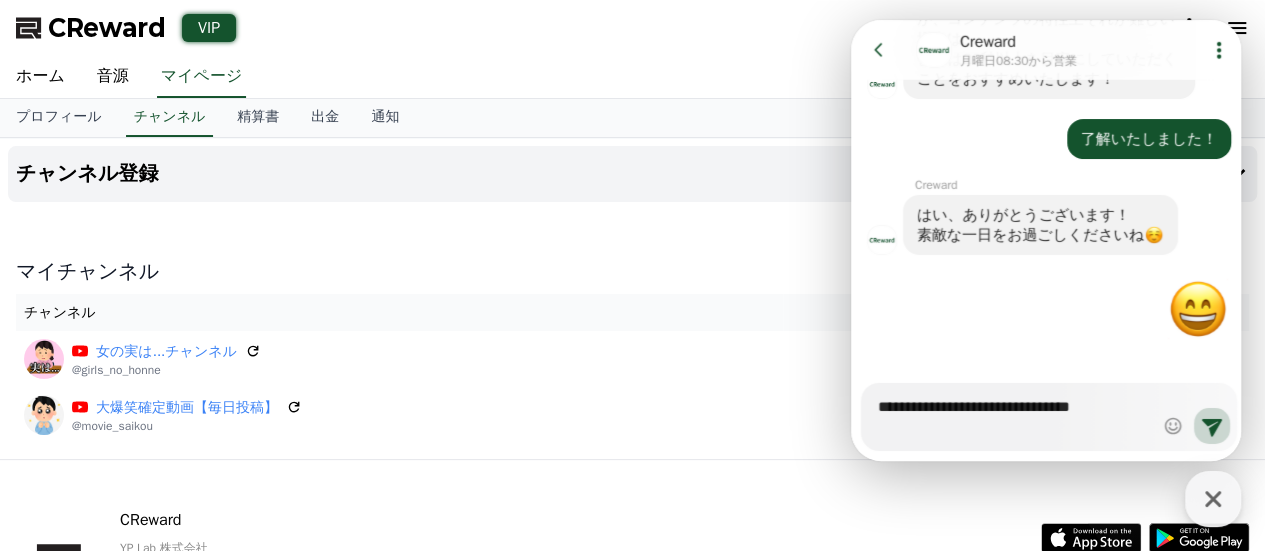 type on "*" 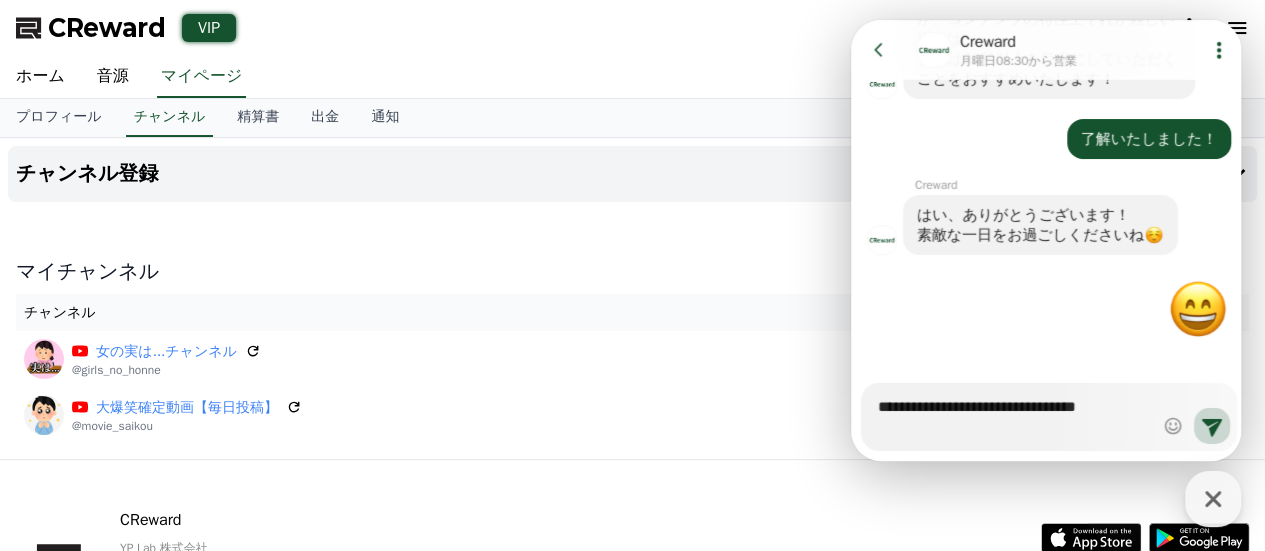 type on "*" 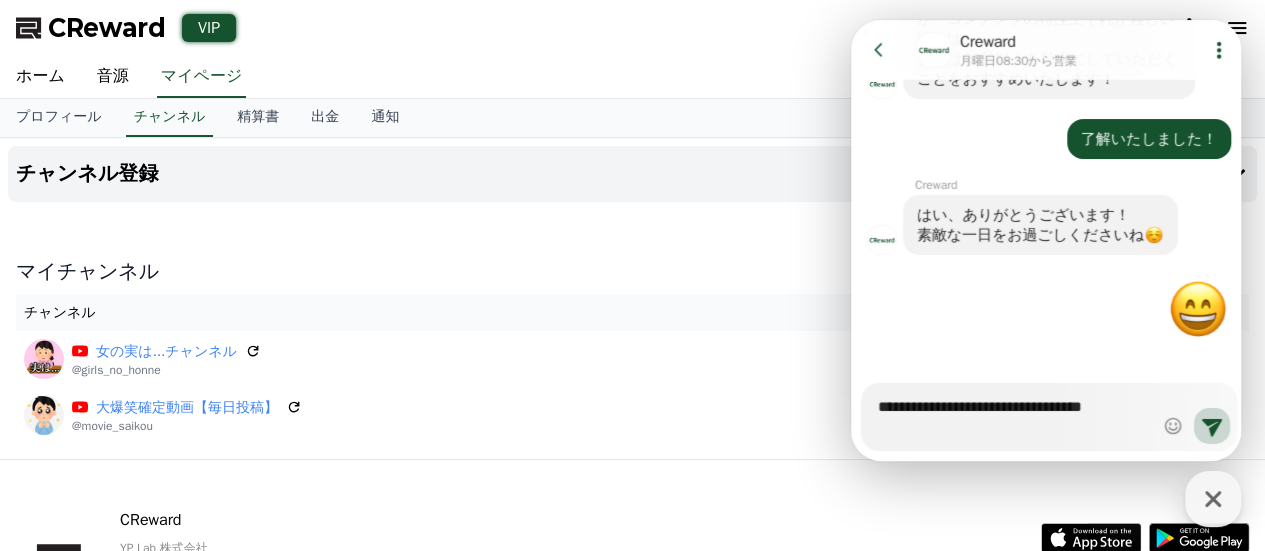 type on "*" 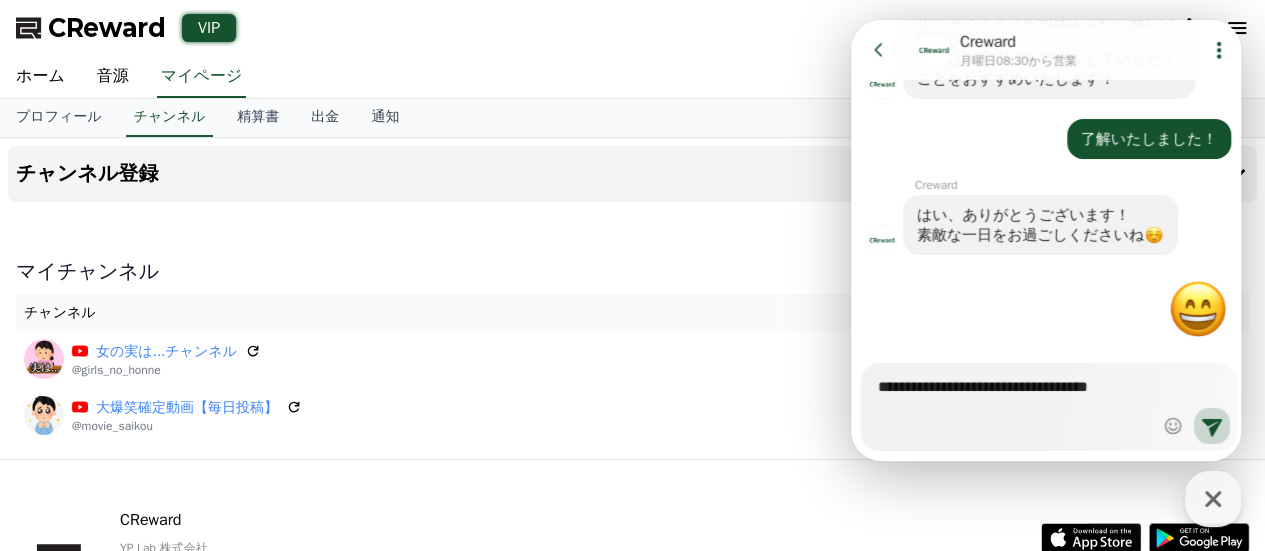 type on "*" 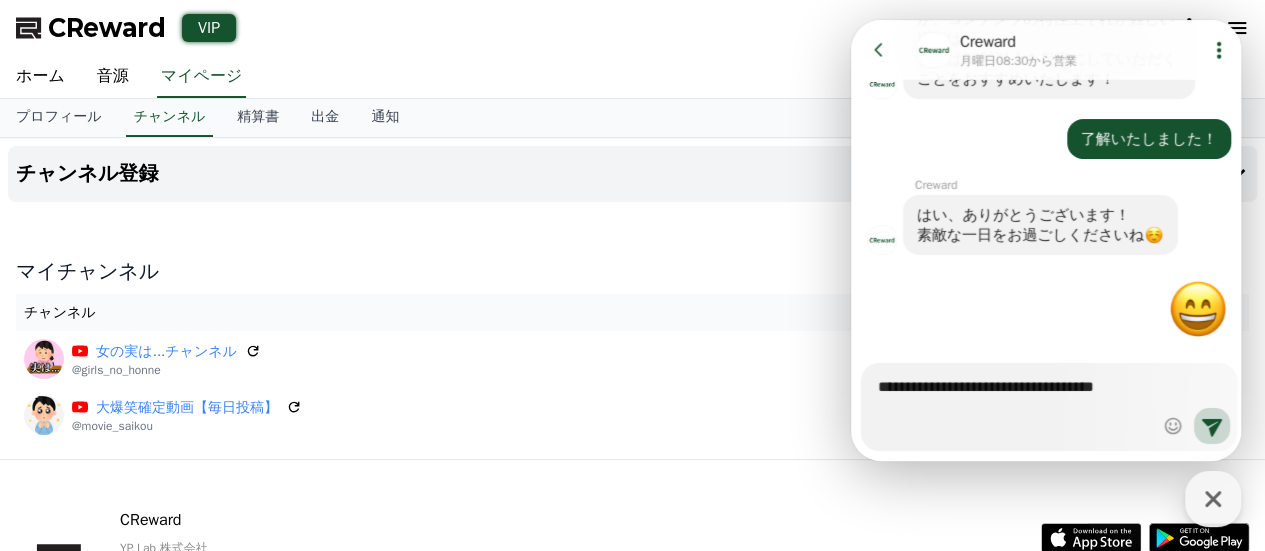 type on "*" 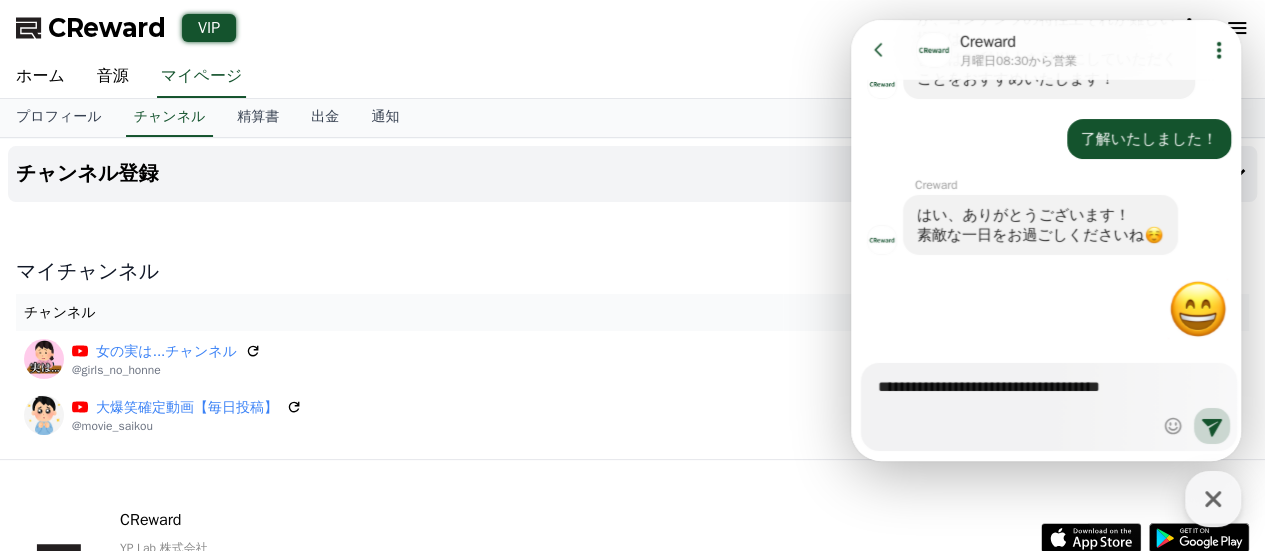 type on "*" 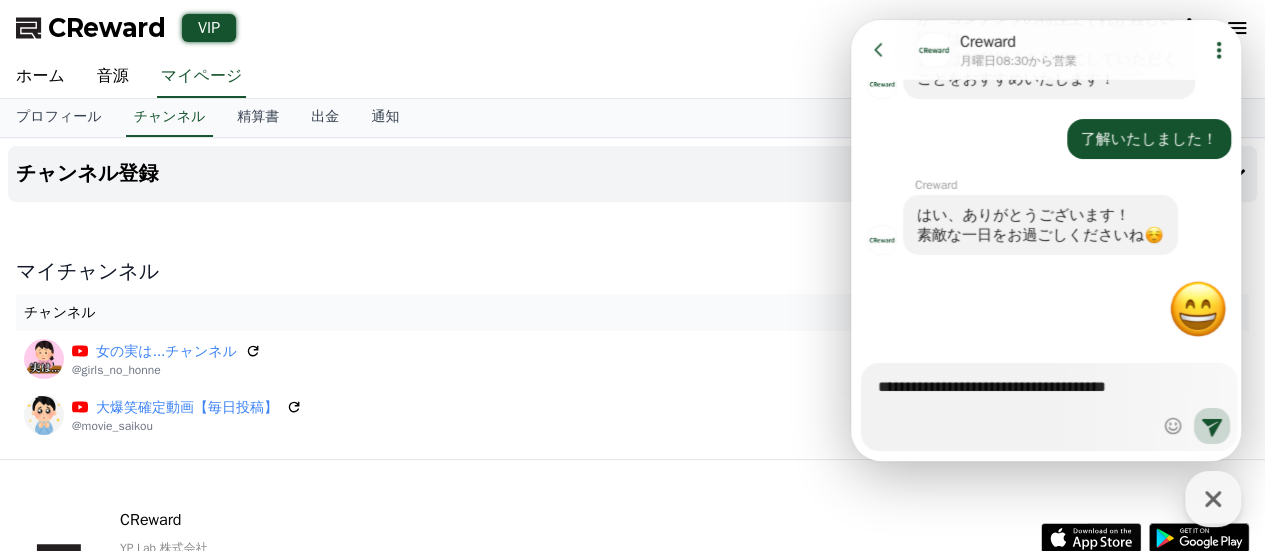 type on "*" 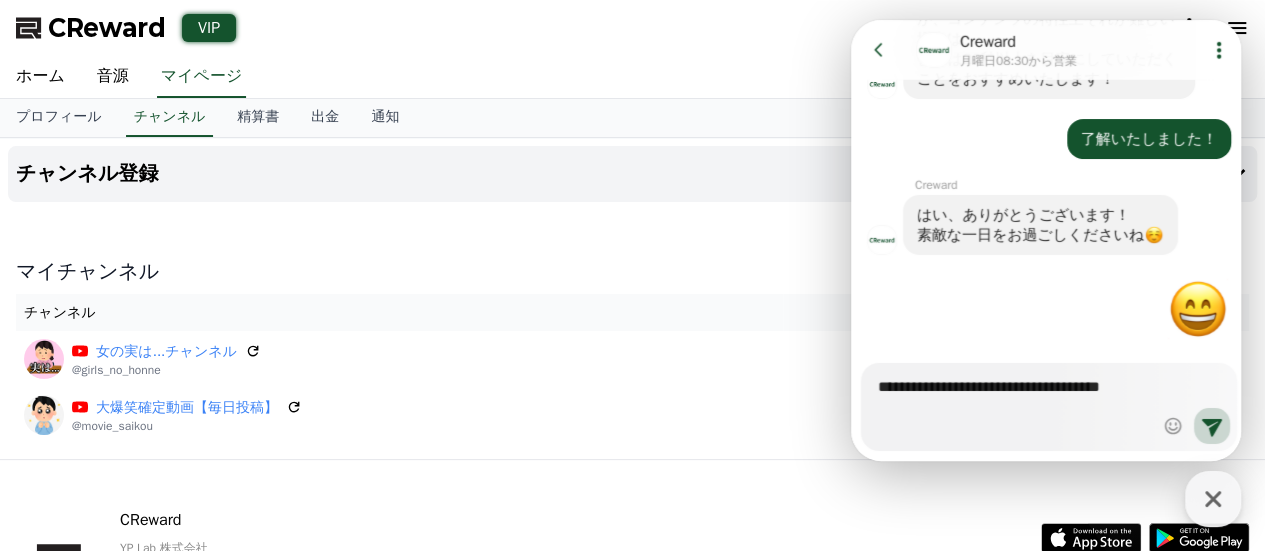 type on "*" 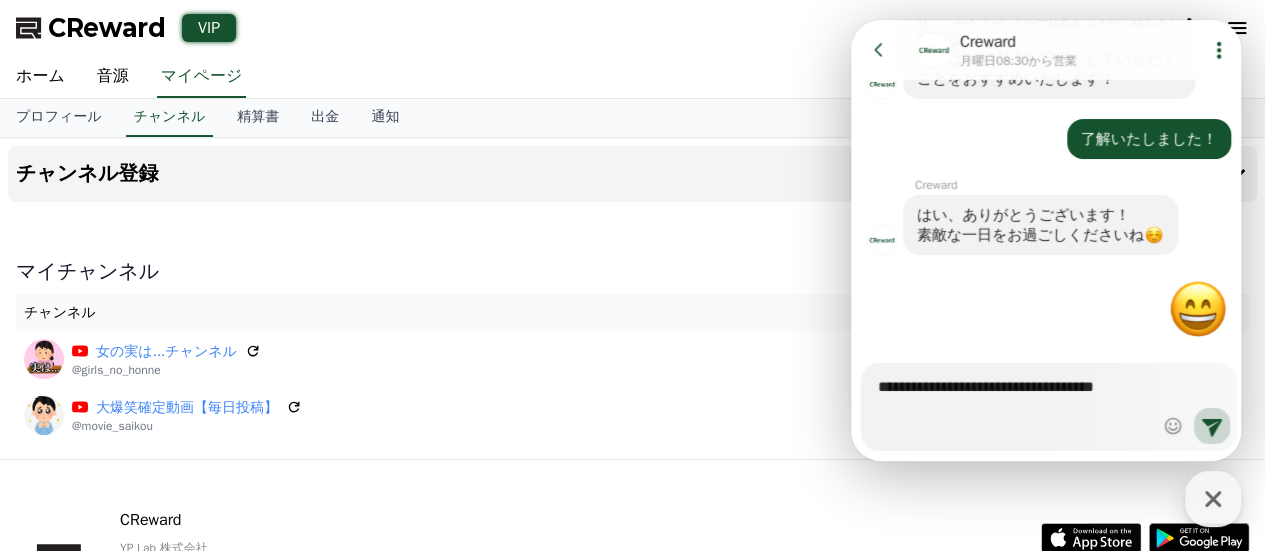 type on "*" 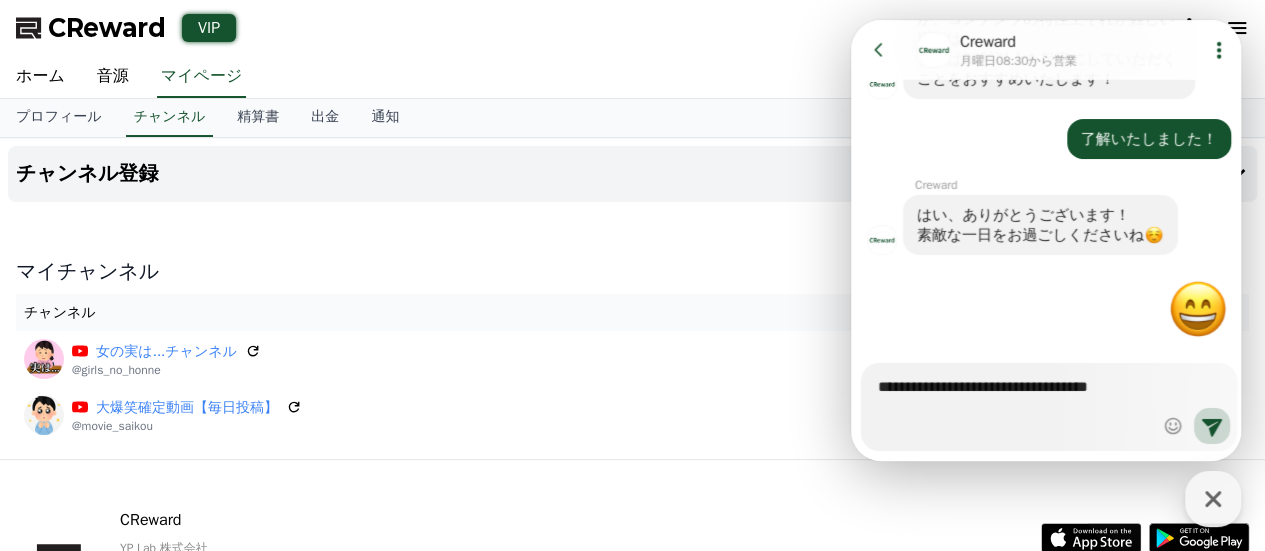 type on "*" 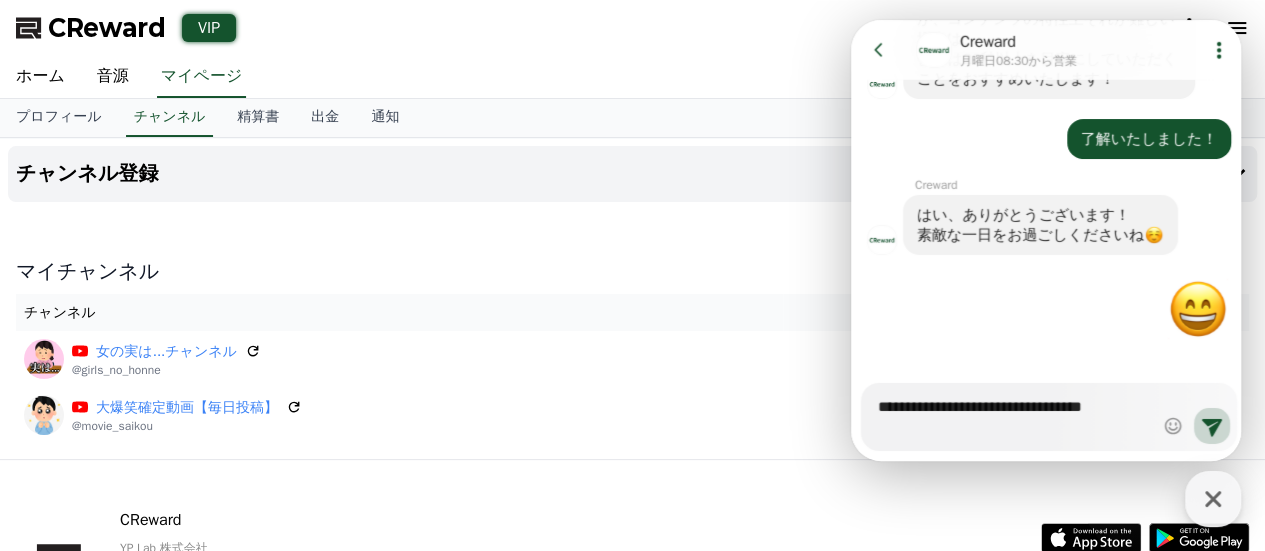 type on "*" 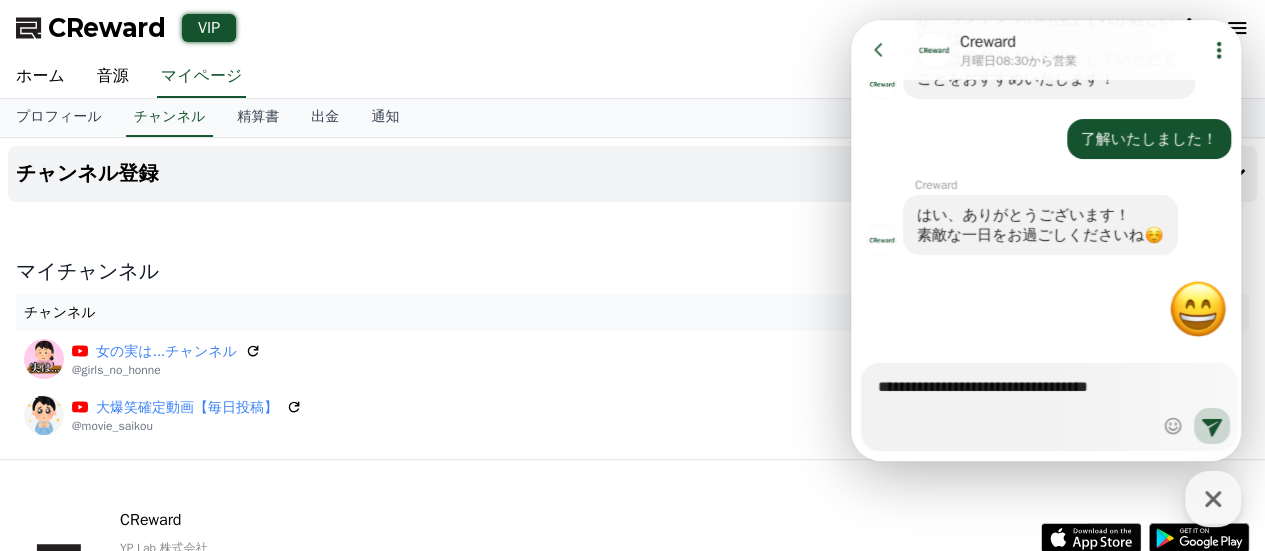 type on "*" 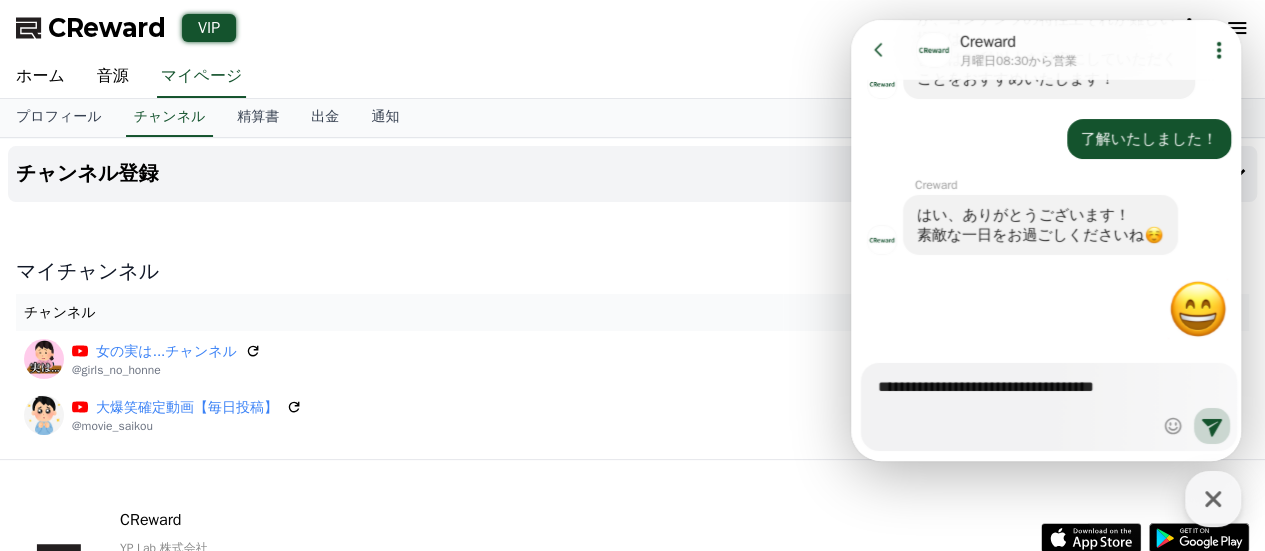 type on "*" 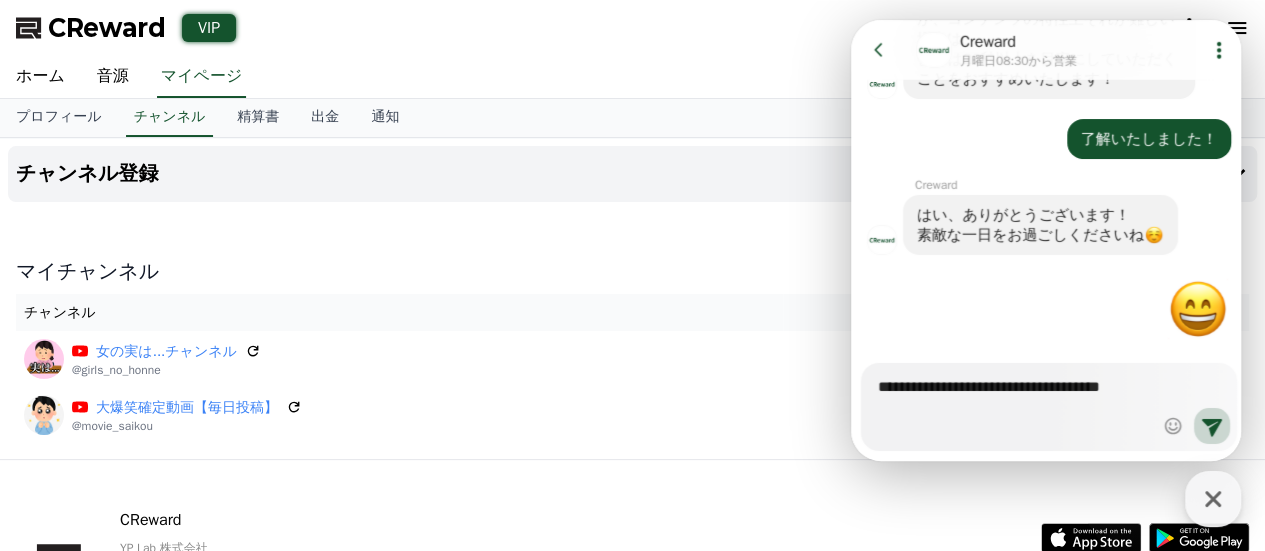 type 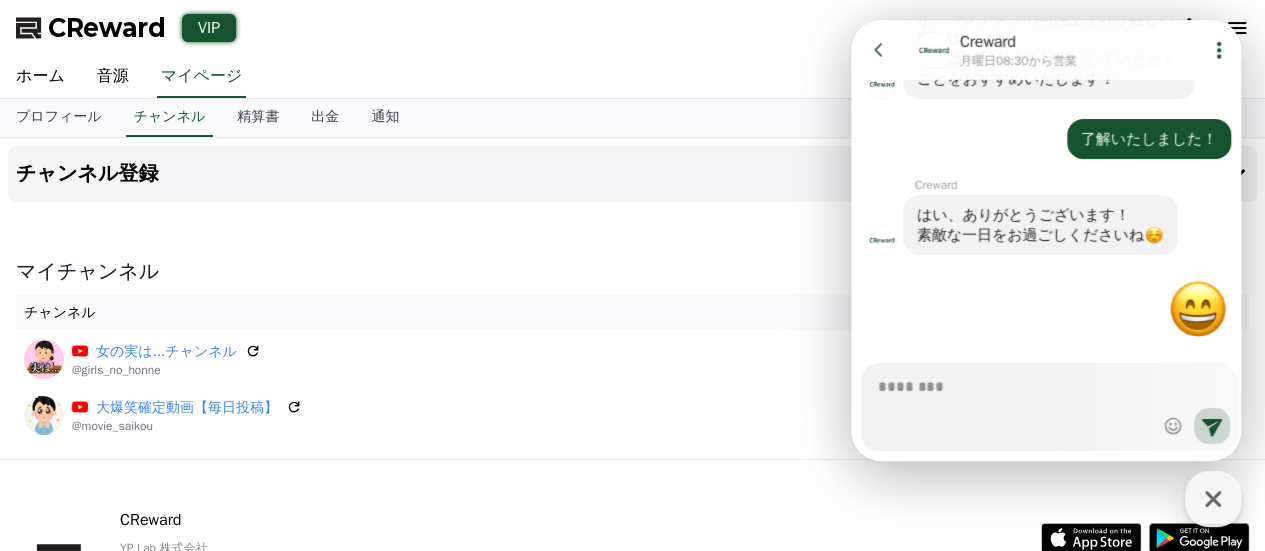 scroll, scrollTop: 3225, scrollLeft: 0, axis: vertical 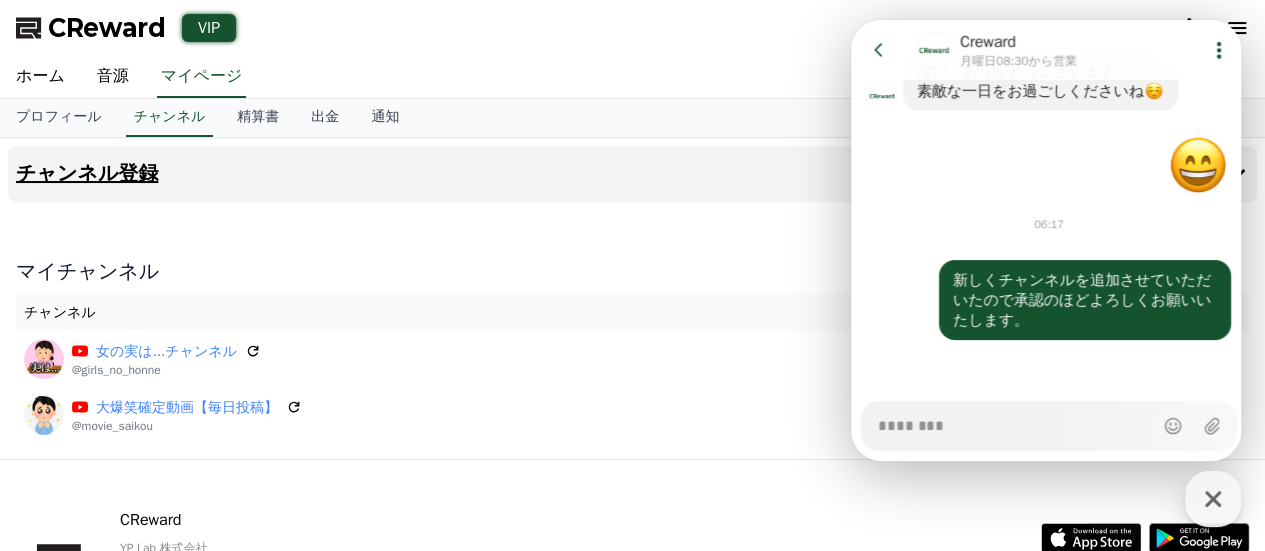 click on "チャンネル登録" at bounding box center (632, 174) 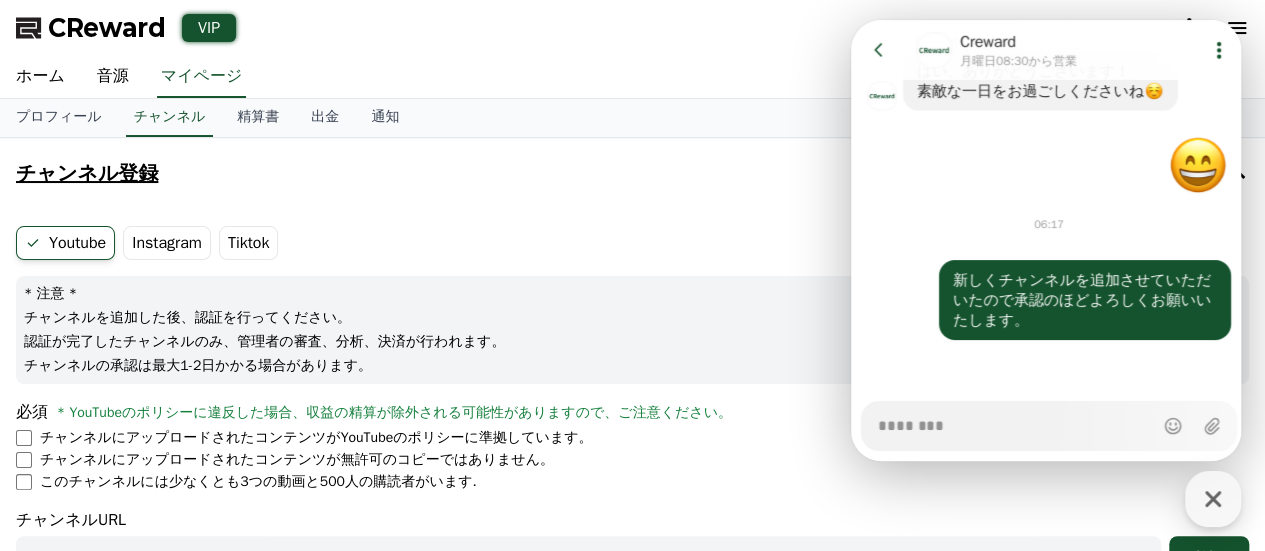 click on "チャンネル登録" at bounding box center [632, 174] 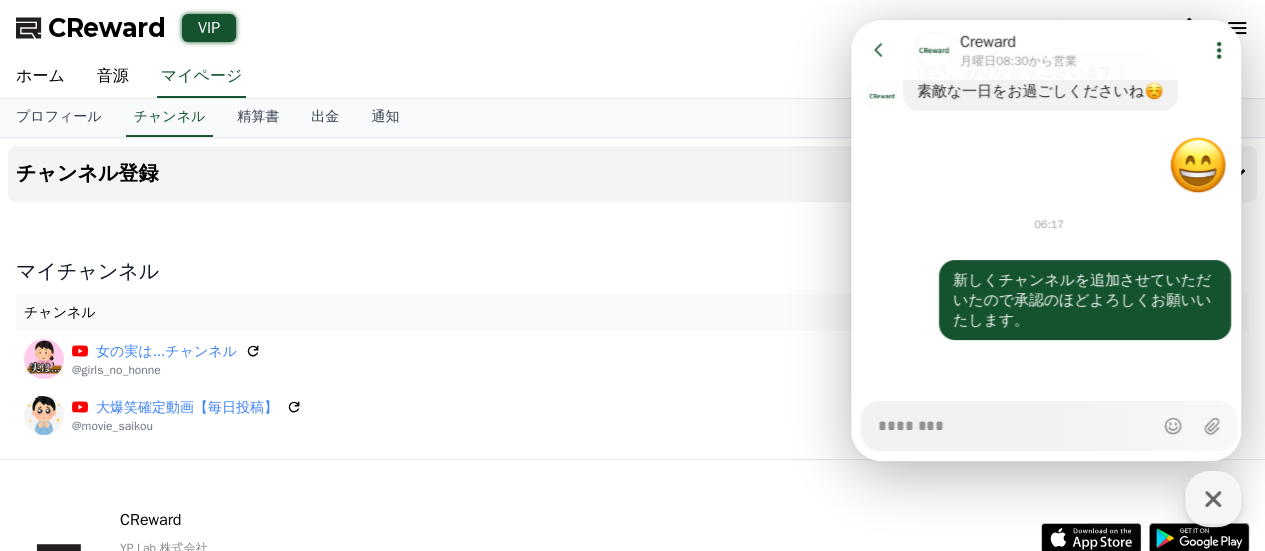 click on "マイチャンネル" at bounding box center [632, 272] 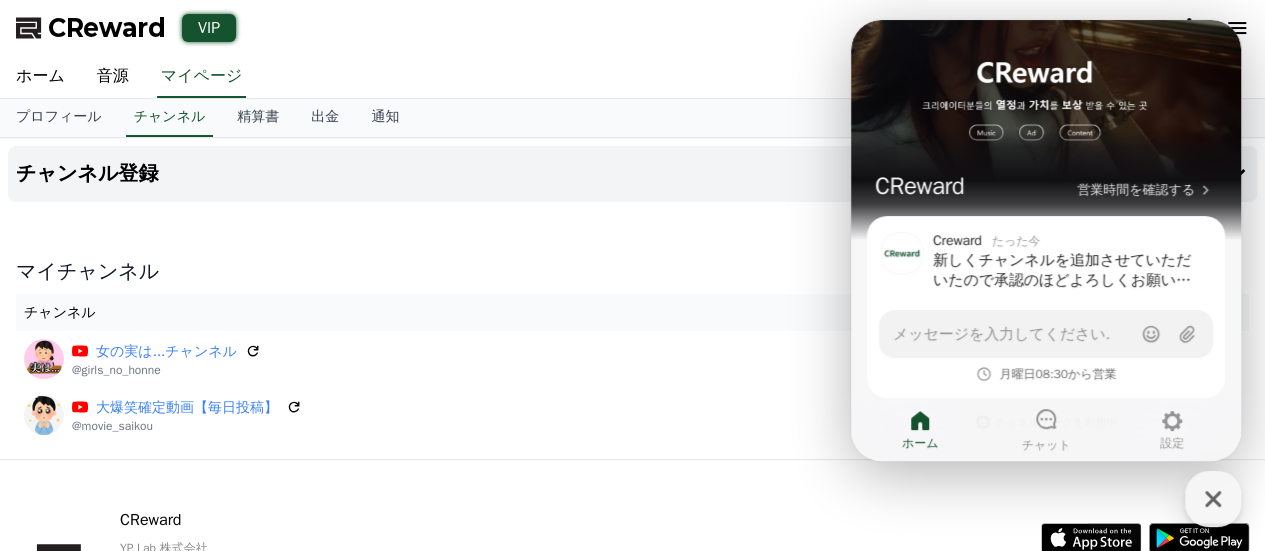 click on ".st0 {
fill: #a6a6a6;
}
.st1 {
stroke: #ffffff;
stroke-width: 0.2;
stroke-miterlimit: 10;
}
.st1,
.st2 {
fill: #fff;
}
.st3 {
fill: url(#SVGID_1_);
}
.st4 {
fill: url(#SVGID_2_);
}
.st5 {
fill: url(#SVGID_3_);
}
.st6 {
fill: url(#SVGID_4_);
}
.st7,
.st8,
.st9 {
opacity: 0.2;
enable-background: new;
}
.st8,
.st9 {
opacity: 0.12;
}
.st9 {
opacity: 0.25;
fill: #fff;
}" 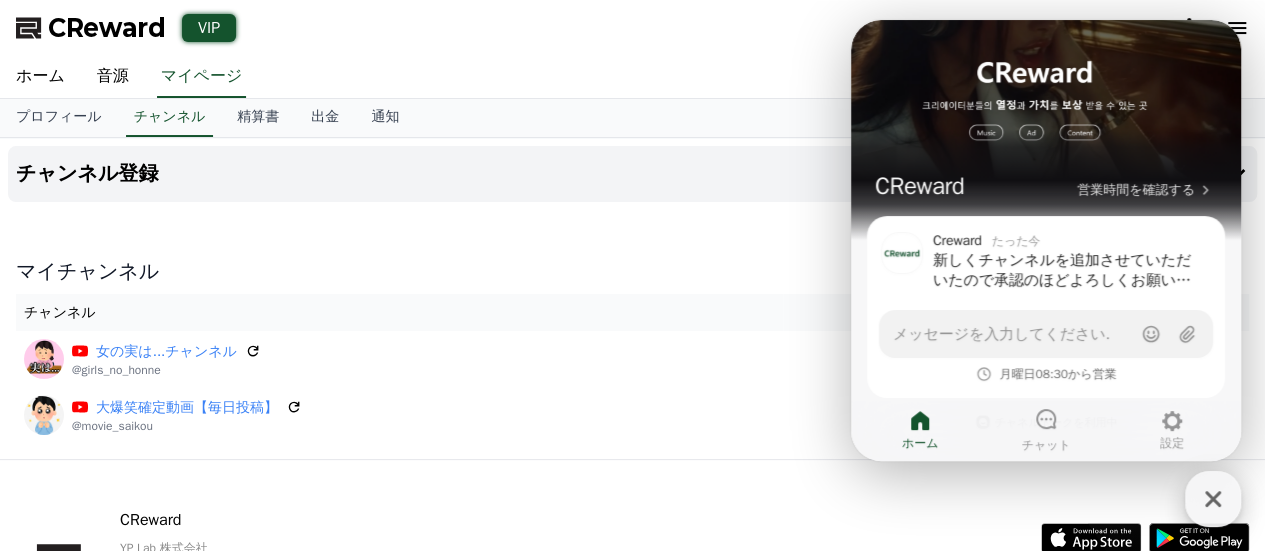 click 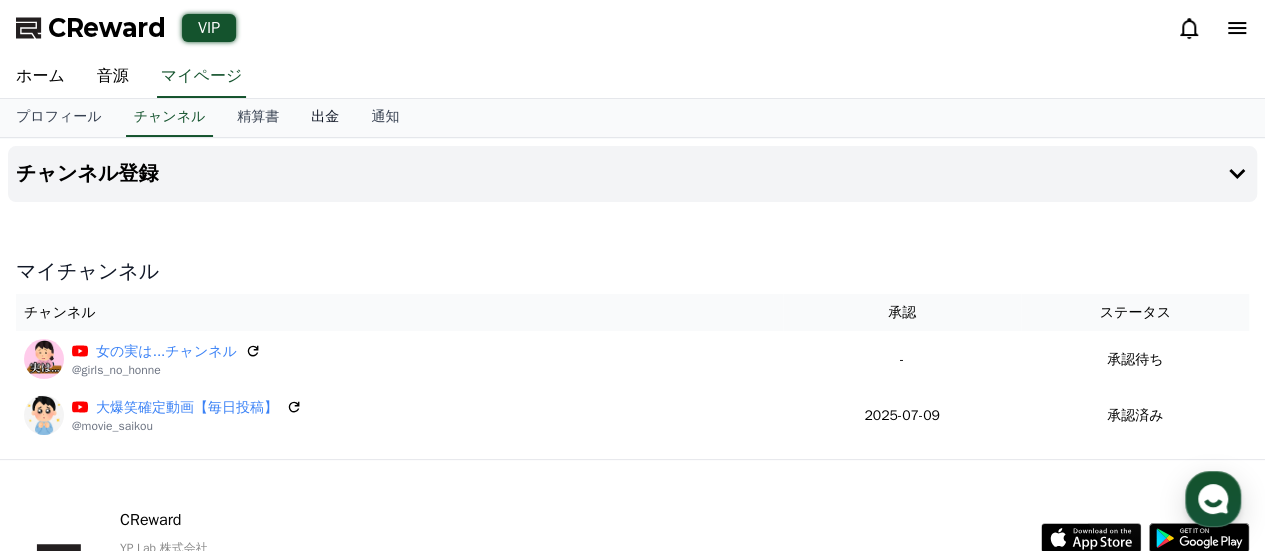 scroll, scrollTop: 156, scrollLeft: 0, axis: vertical 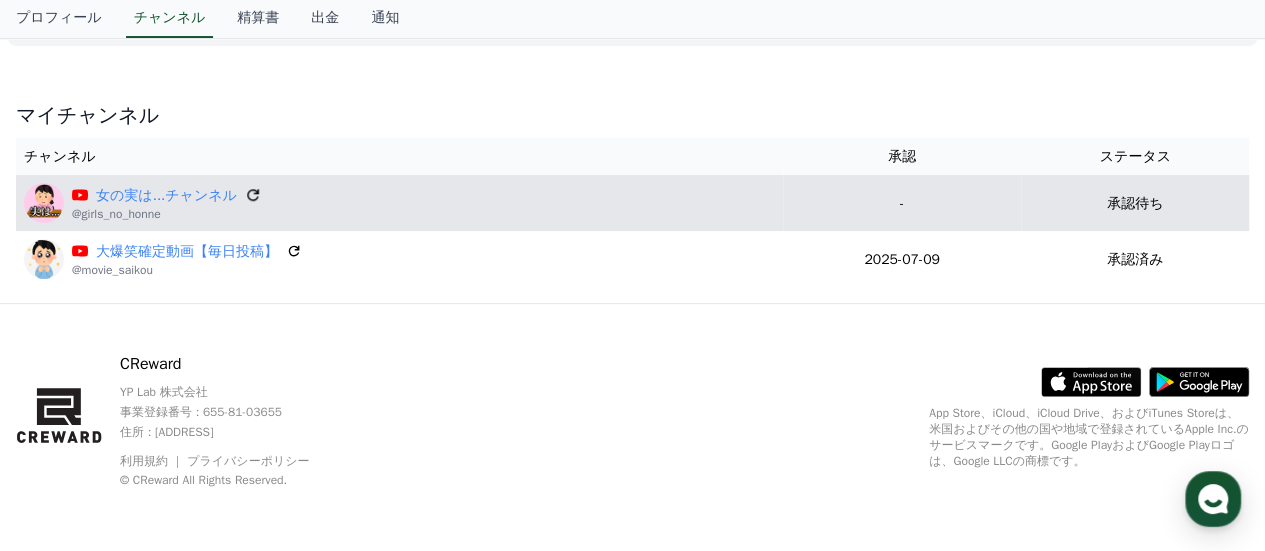 click 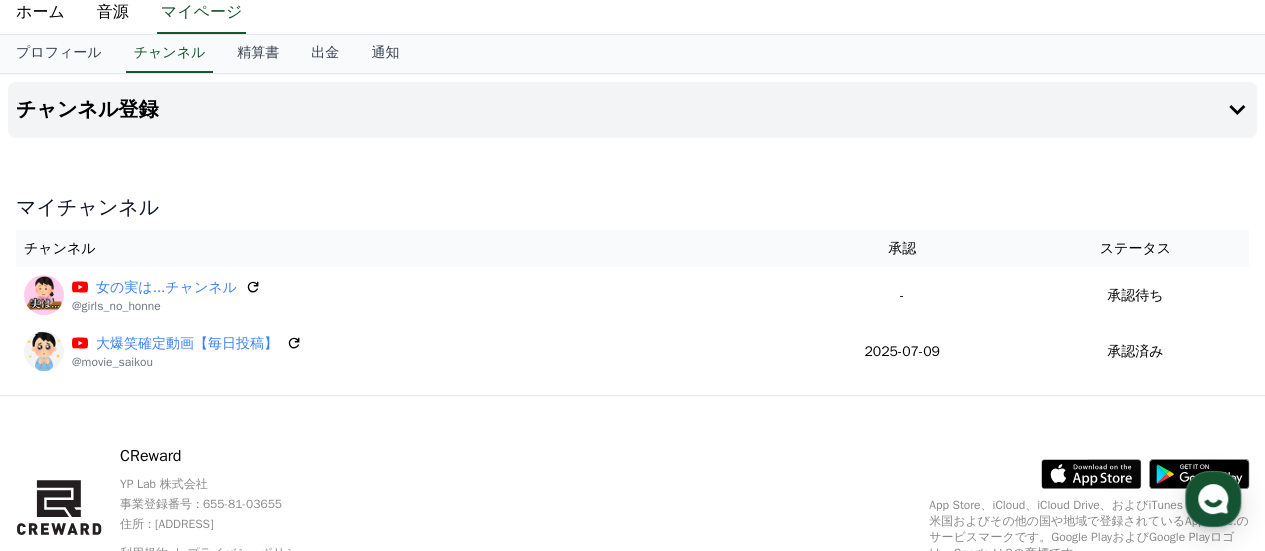 scroll, scrollTop: 0, scrollLeft: 0, axis: both 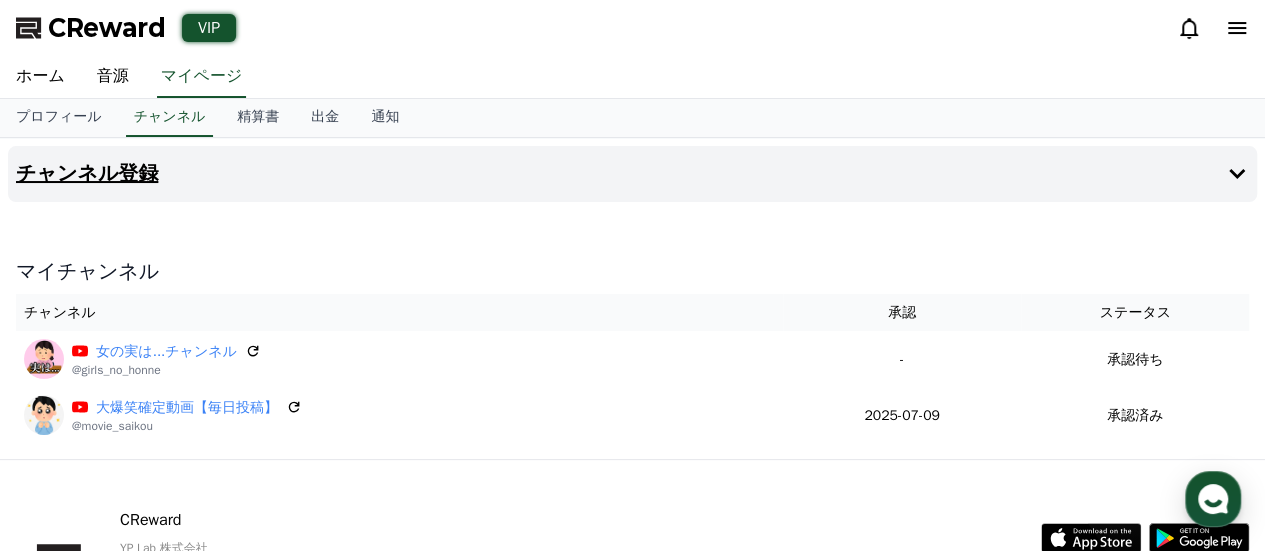 click on "チャンネル登録" at bounding box center [632, 174] 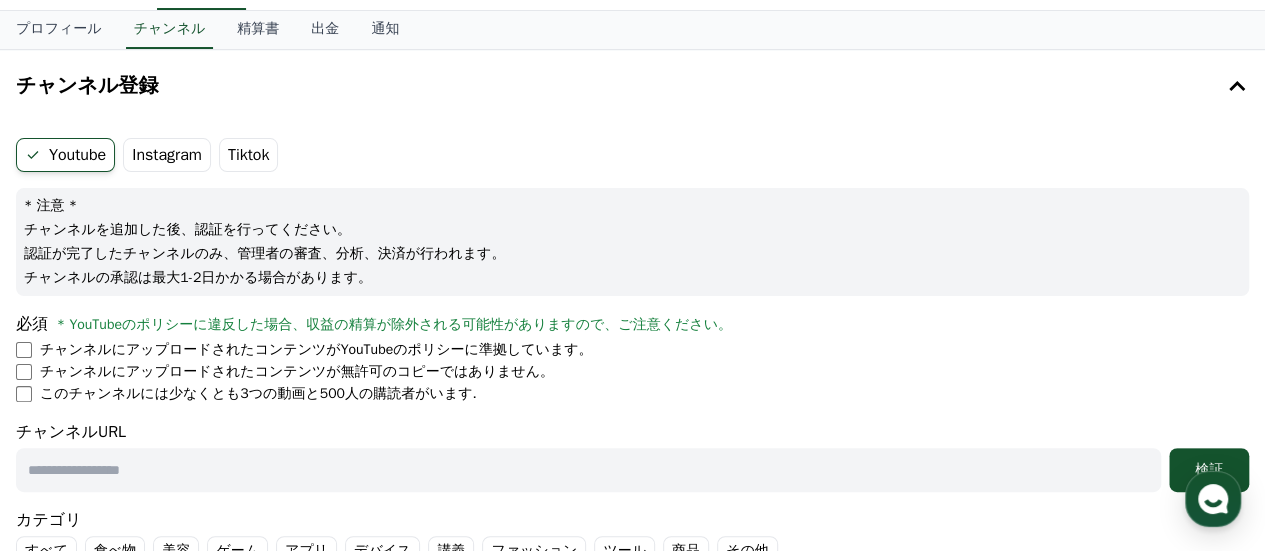 scroll, scrollTop: 0, scrollLeft: 0, axis: both 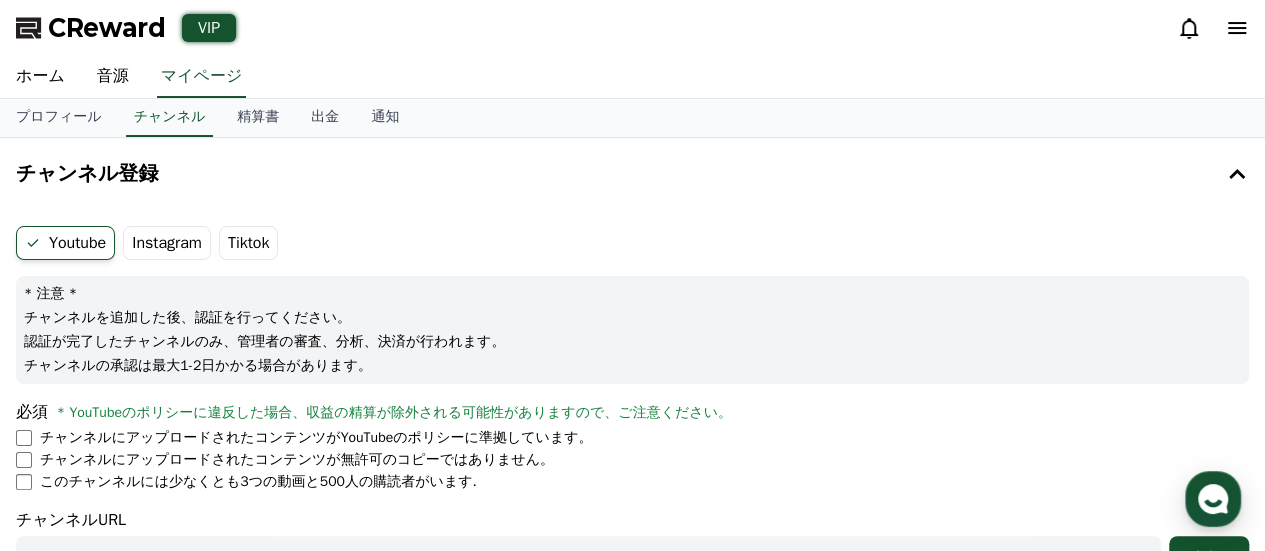 click on "Instagram" at bounding box center [167, 243] 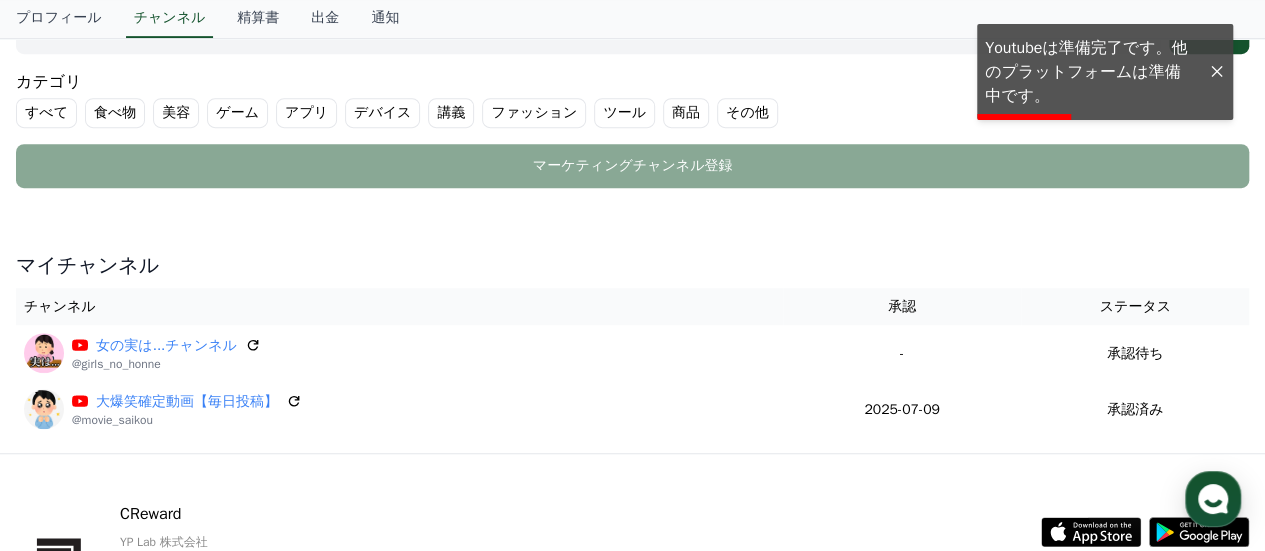 scroll, scrollTop: 600, scrollLeft: 0, axis: vertical 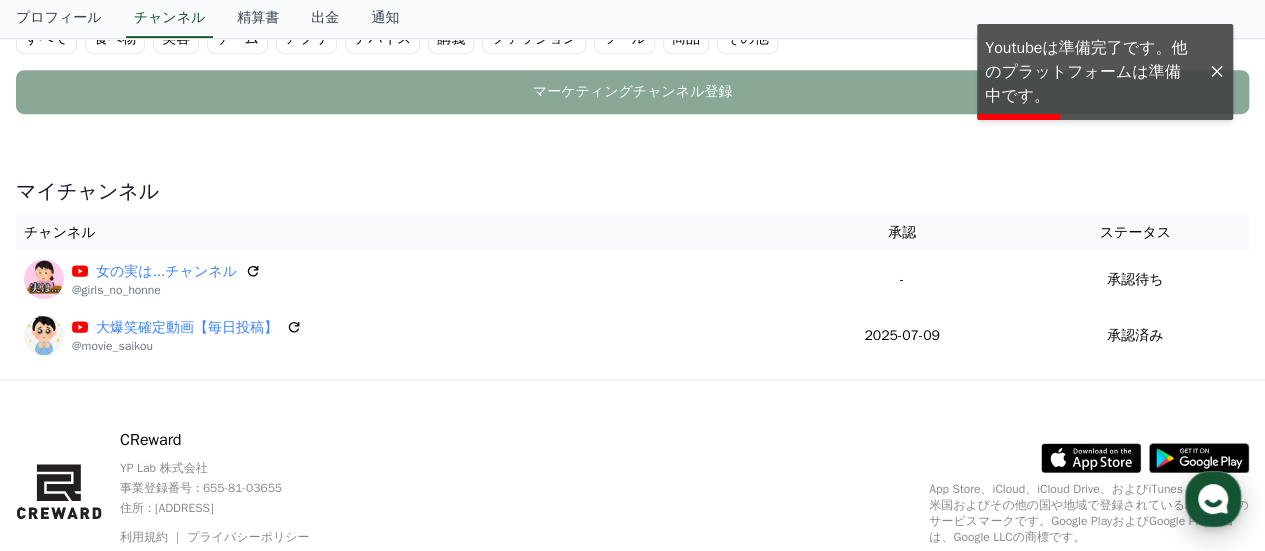 click 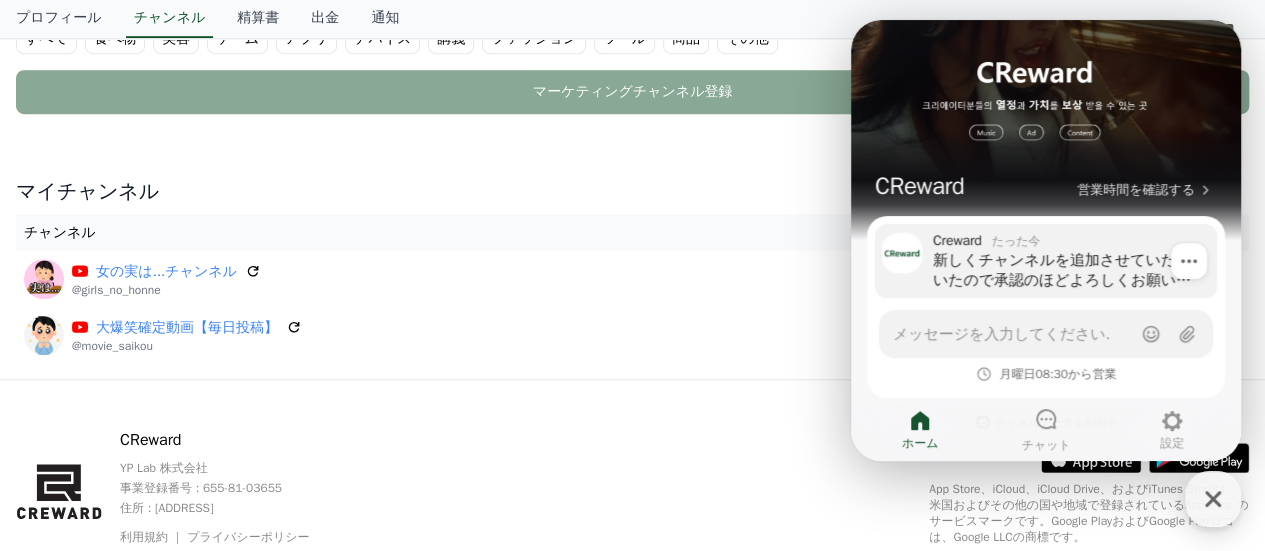 click on "Creward たった今   新しくチャンネルを追加させていただいたので承認のほどよろしくお願いいたします。   Show action list menu" at bounding box center (1046, 261) 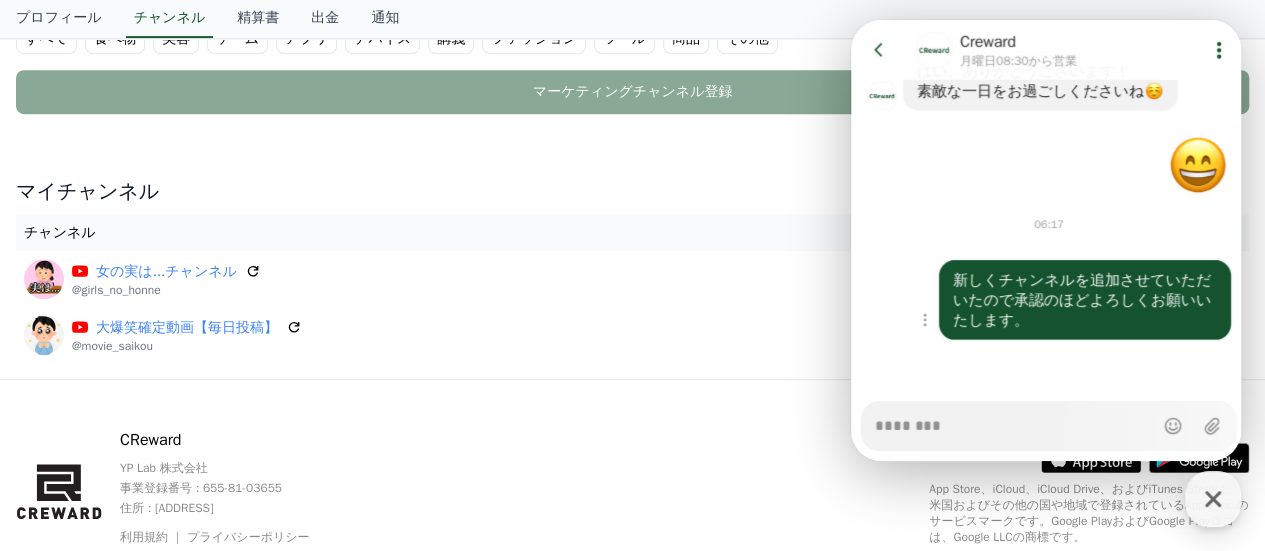 click on "新しくチャンネルを追加させていただいたので承認のほどよろしくお願いいたします。" at bounding box center (1085, 300) 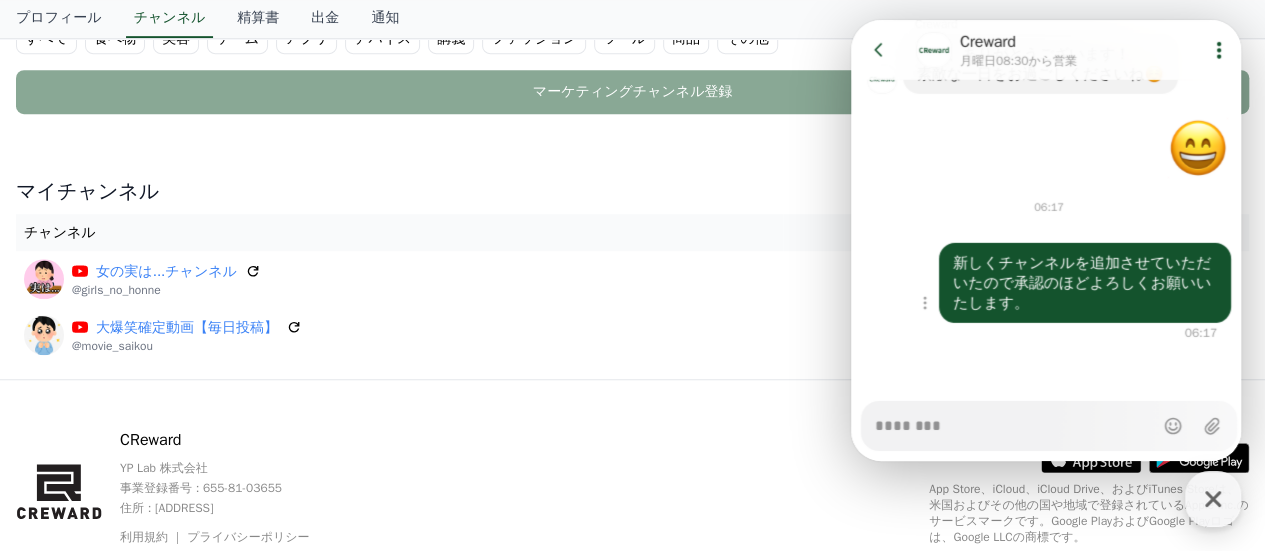 scroll, scrollTop: 3087, scrollLeft: 0, axis: vertical 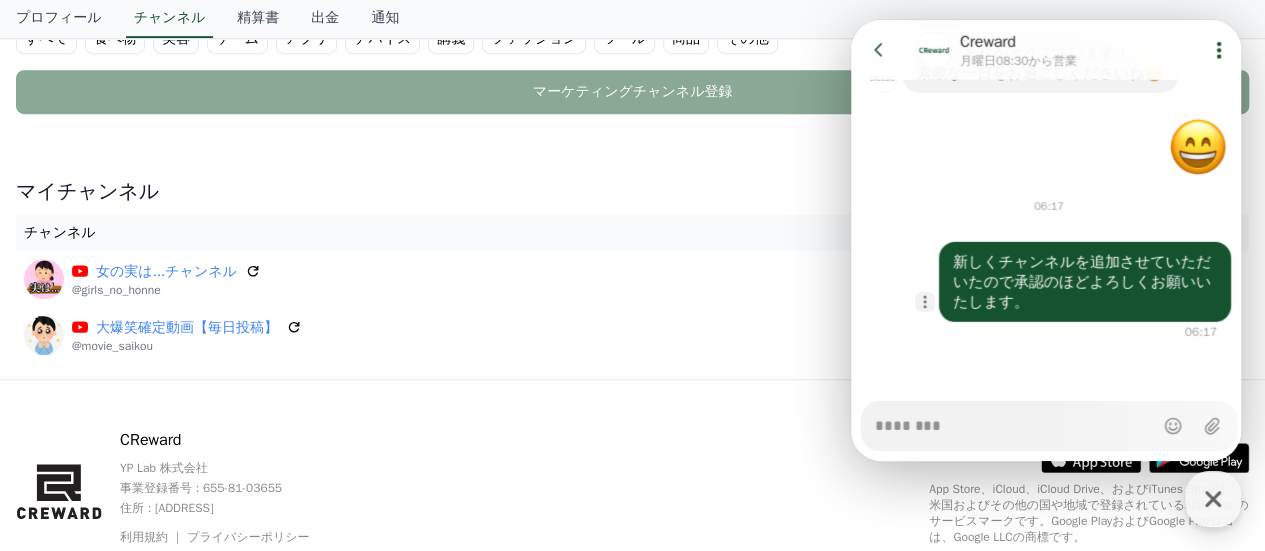click 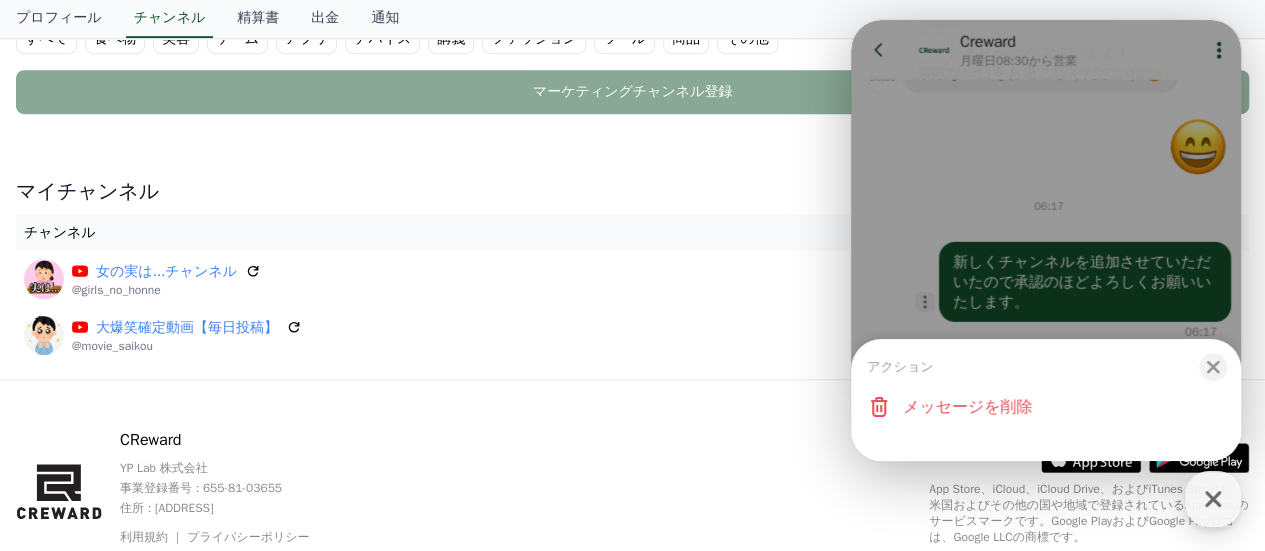 click on "アクション  Close bottom sheet modal  メッセージを削除" at bounding box center [1046, 240] 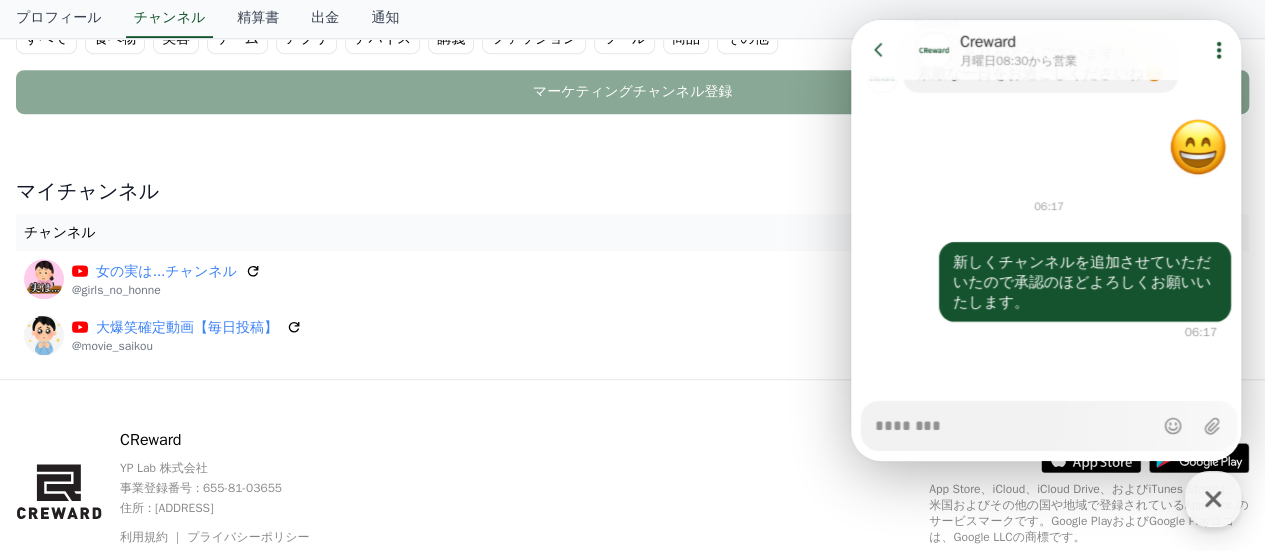 click on "CReward   YP Lab 株式会社   事業登録番号 : 655-81-03655   住所 : 京畿道金浦市陽村邑陽谷路495, 3階305-BI16号   利用規約   プライバシーポリシー   © CReward All Rights Reserved.       .st0 {
fill: #a6a6a6;
}
.st1 {
stroke: #ffffff;
stroke-width: 0.2;
stroke-miterlimit: 10;
}
.st1,
.st2 {
fill: #fff;
}
.st3 {
fill: url(#SVGID_1_);
}
.st4 {
fill: url(#SVGID_2_);
}
.st5 {
fill: url(#SVGID_3_);
}
.st6 {
fill: url(#SVGID_4_);
}
.st7,
.st8,
.st9 {
opacity: 0.2;
enable-background: new;
}
.st8,
.st9 {
opacity: 0.12;
}
.st9 {
opacity: 0.25;
fill: #fff;
}   App Store、iCloud、iCloud Drive、およびiTunes Storeは、米国およびその他の国や地域で登録されているApple Inc.のサービスマークです。Google PlayおよびGoogle Playロゴは、Google LLCの商標です。" at bounding box center [632, 504] 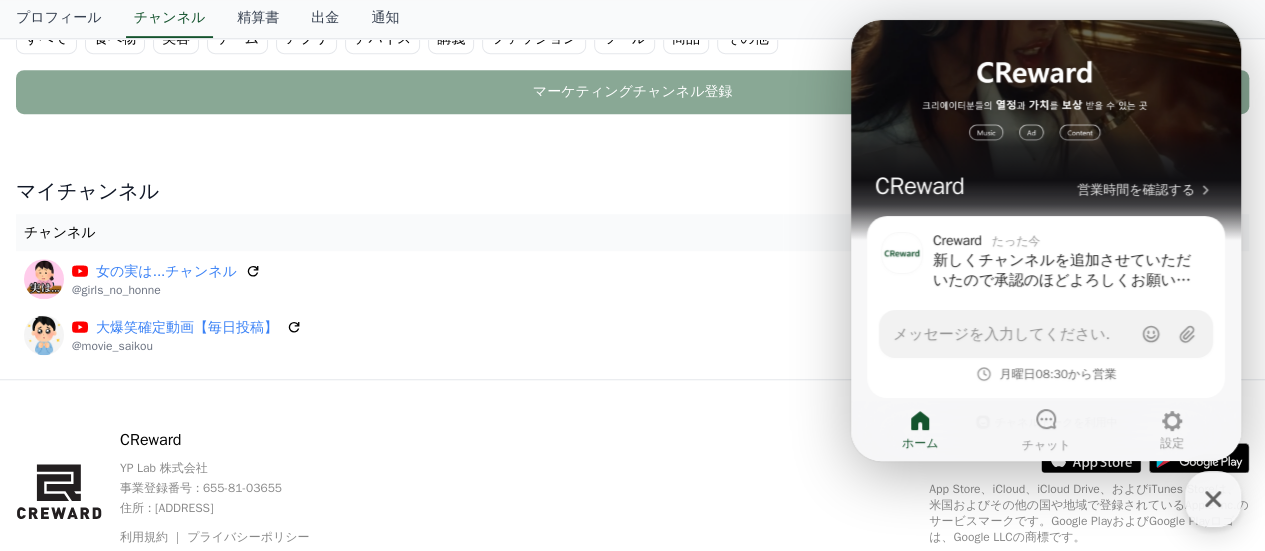 click on "チャンネル" at bounding box center [399, 232] 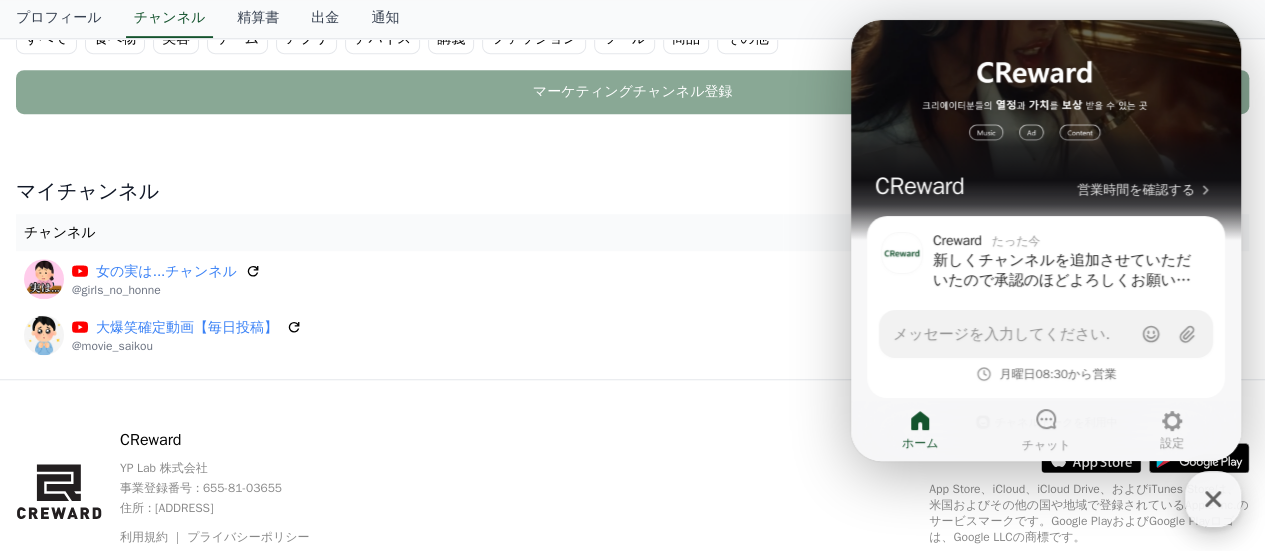 click 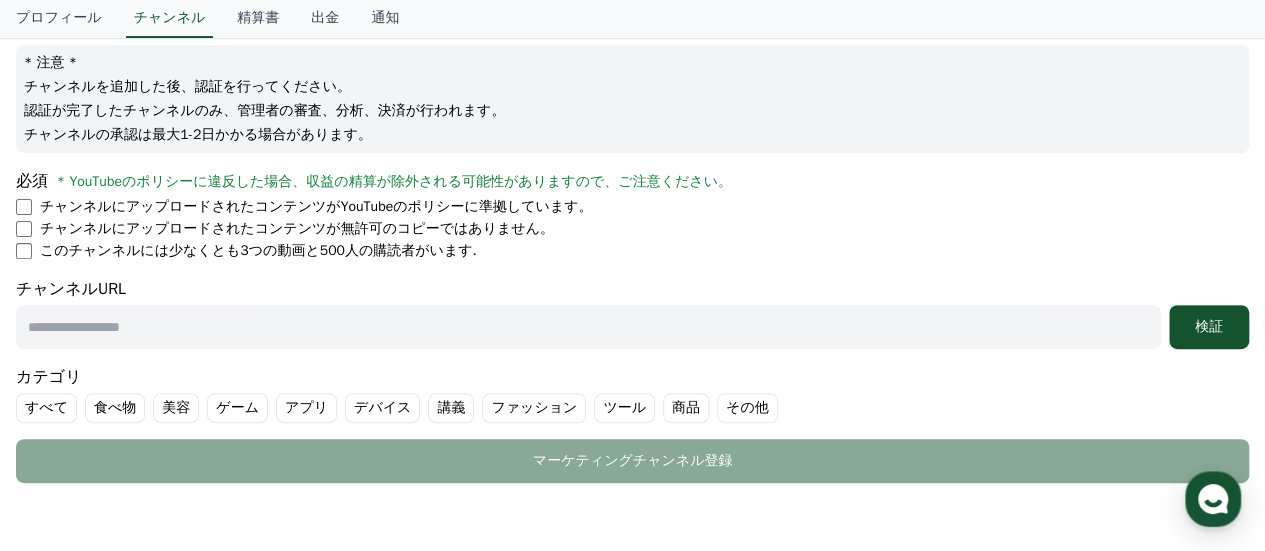 scroll, scrollTop: 200, scrollLeft: 0, axis: vertical 